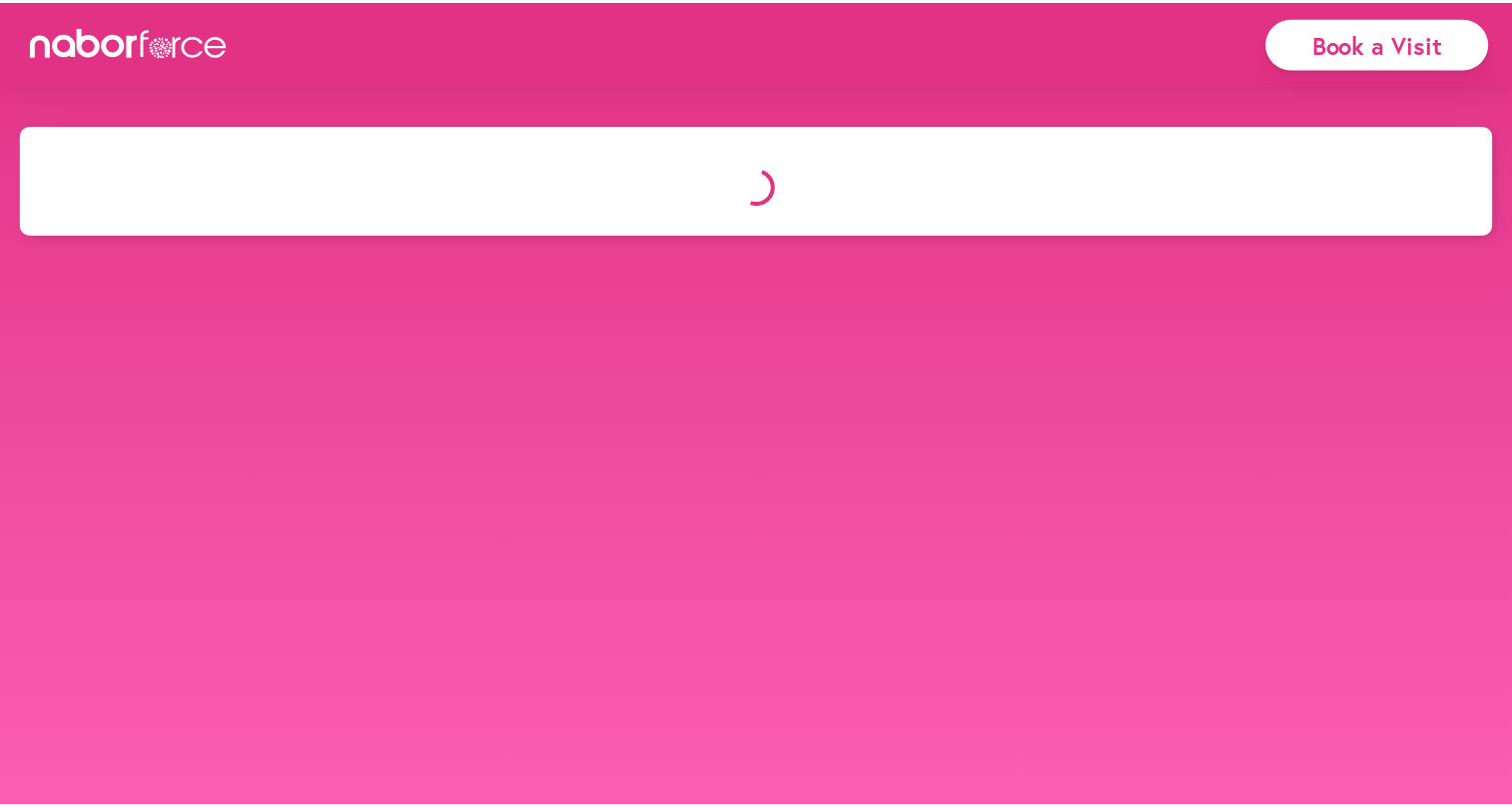 scroll, scrollTop: 0, scrollLeft: 0, axis: both 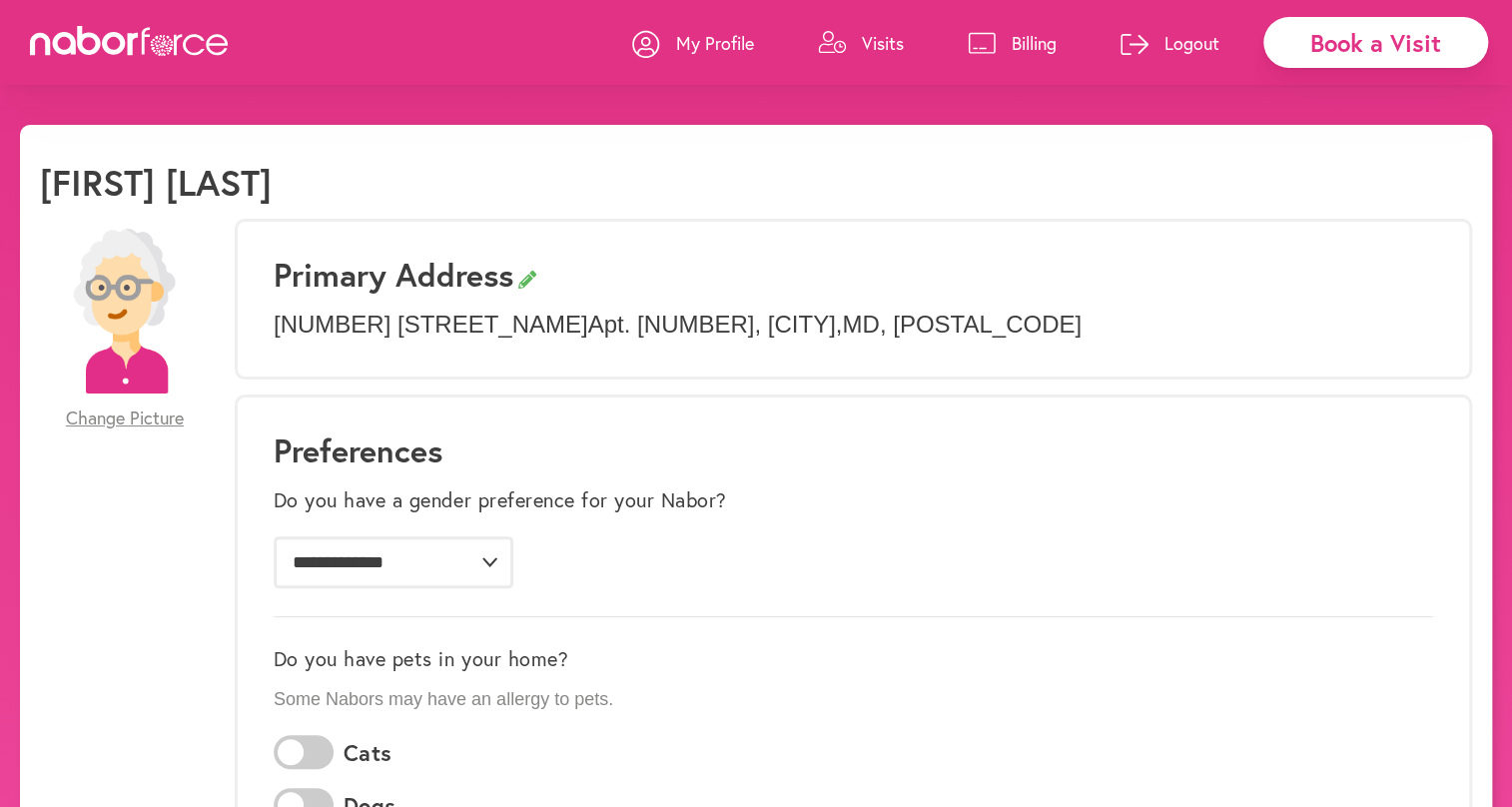 click on "Book a Visit" at bounding box center (1375, 42) 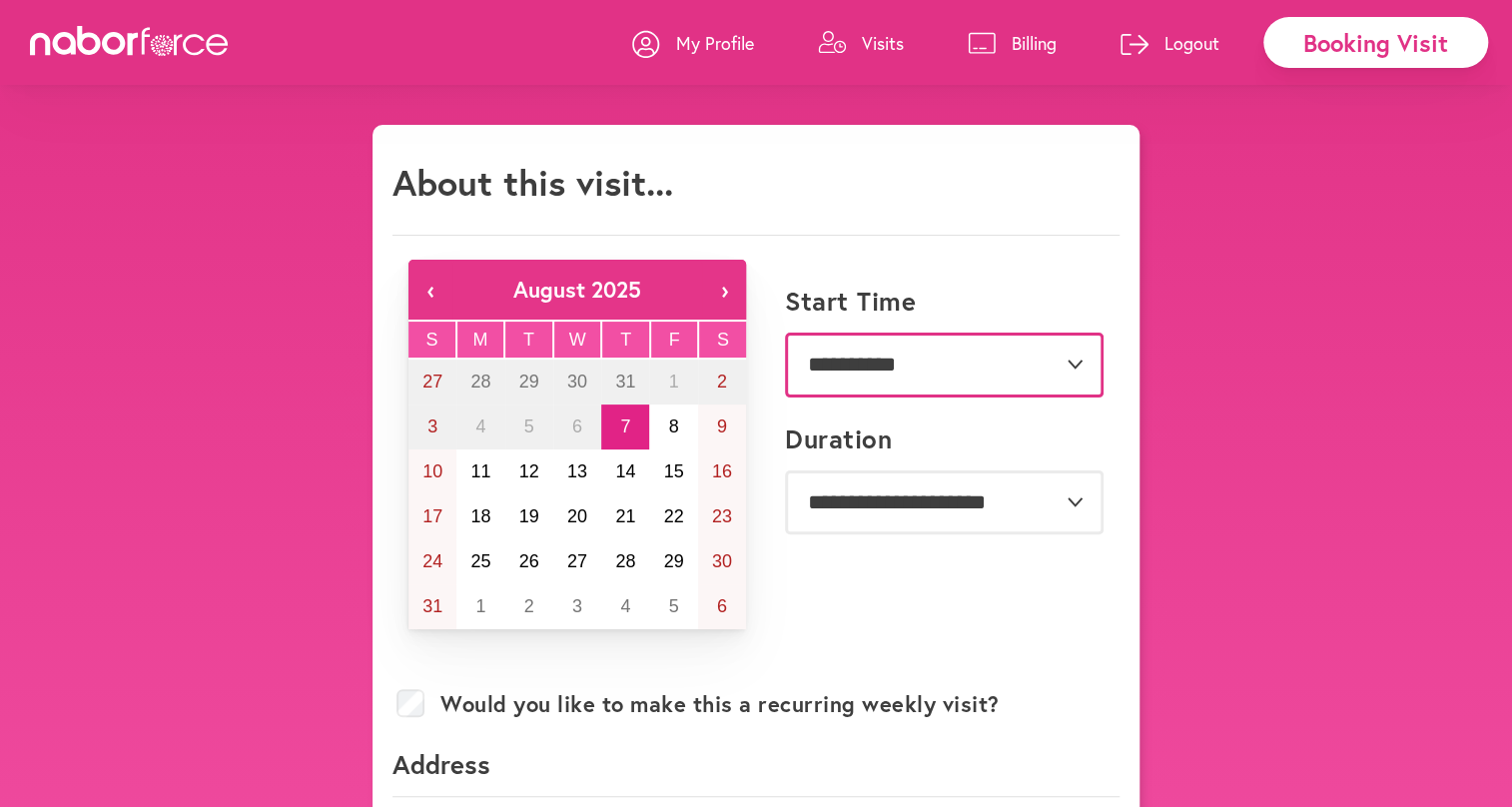 click on "**********" at bounding box center (944, 365) 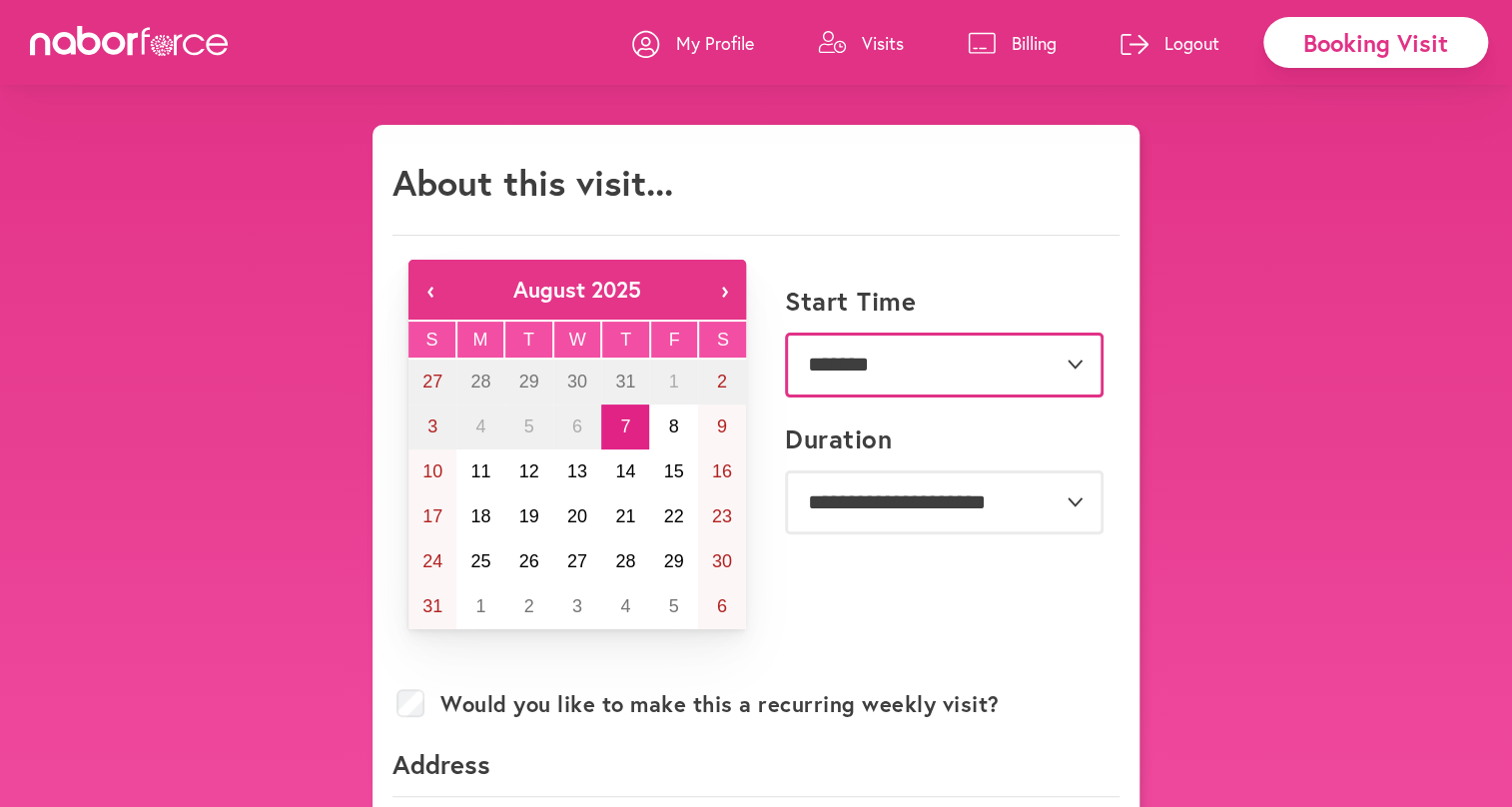 click on "**********" at bounding box center [944, 365] 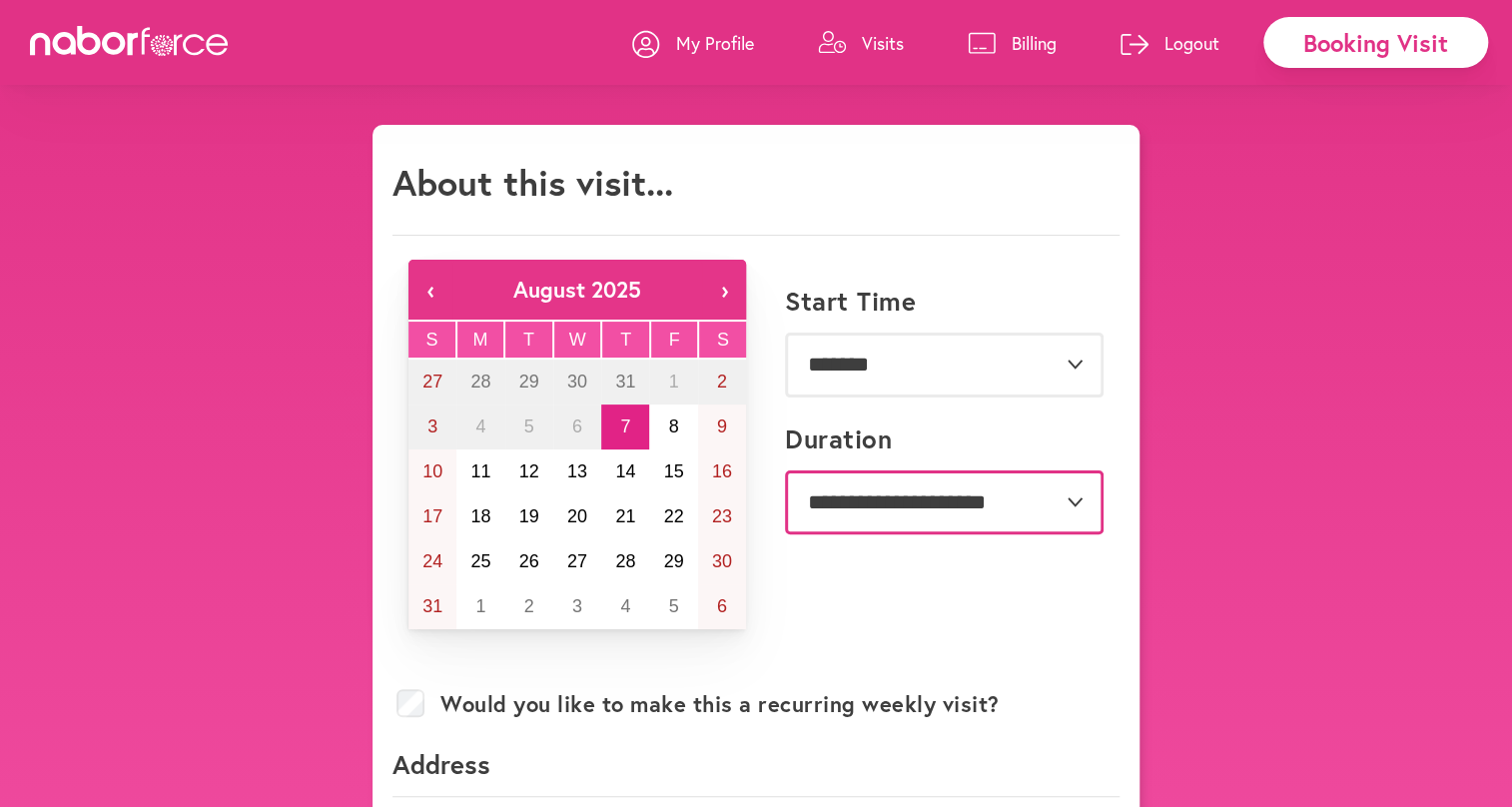 click on "**********" at bounding box center [944, 502] 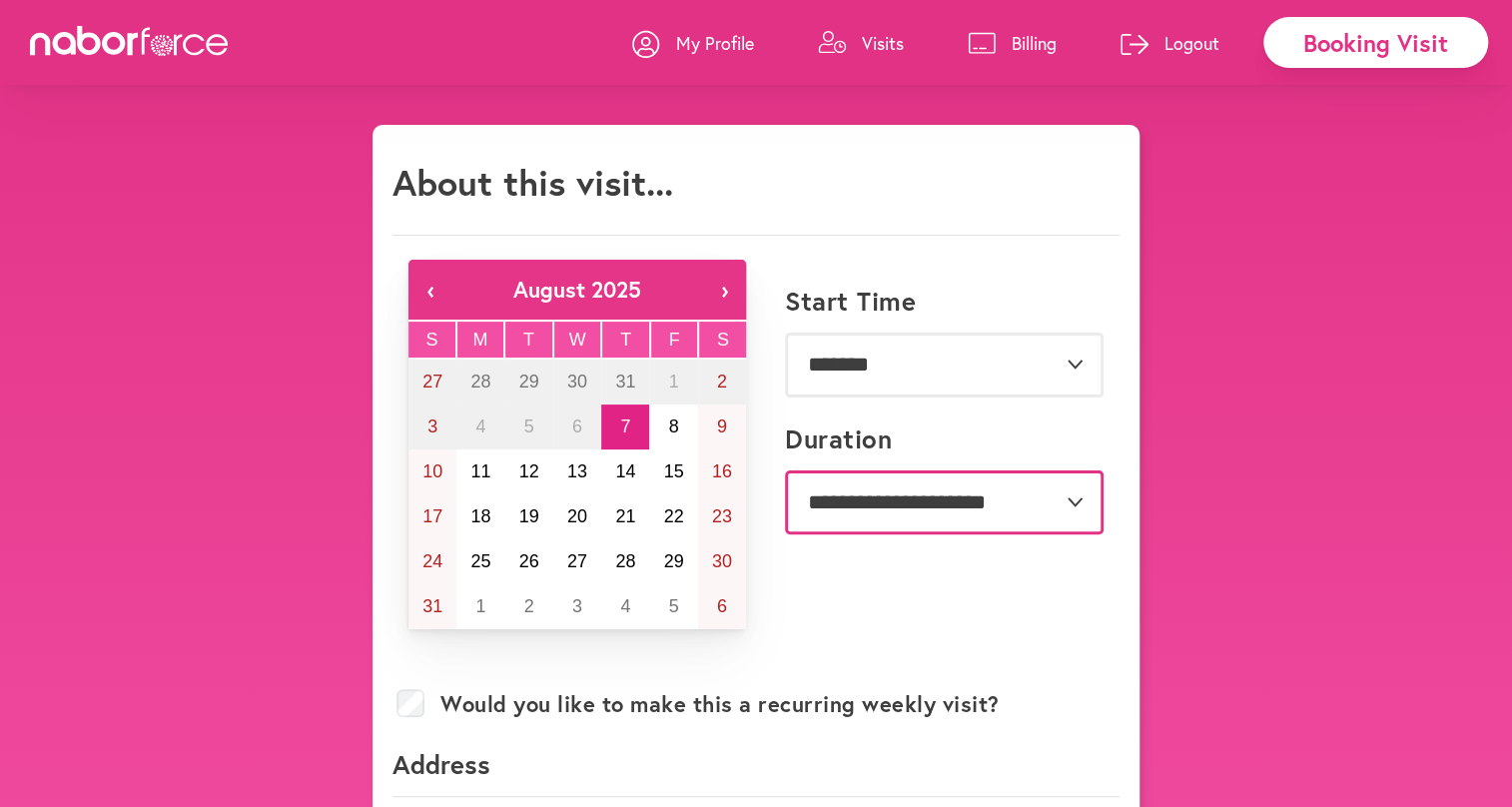 select on "***" 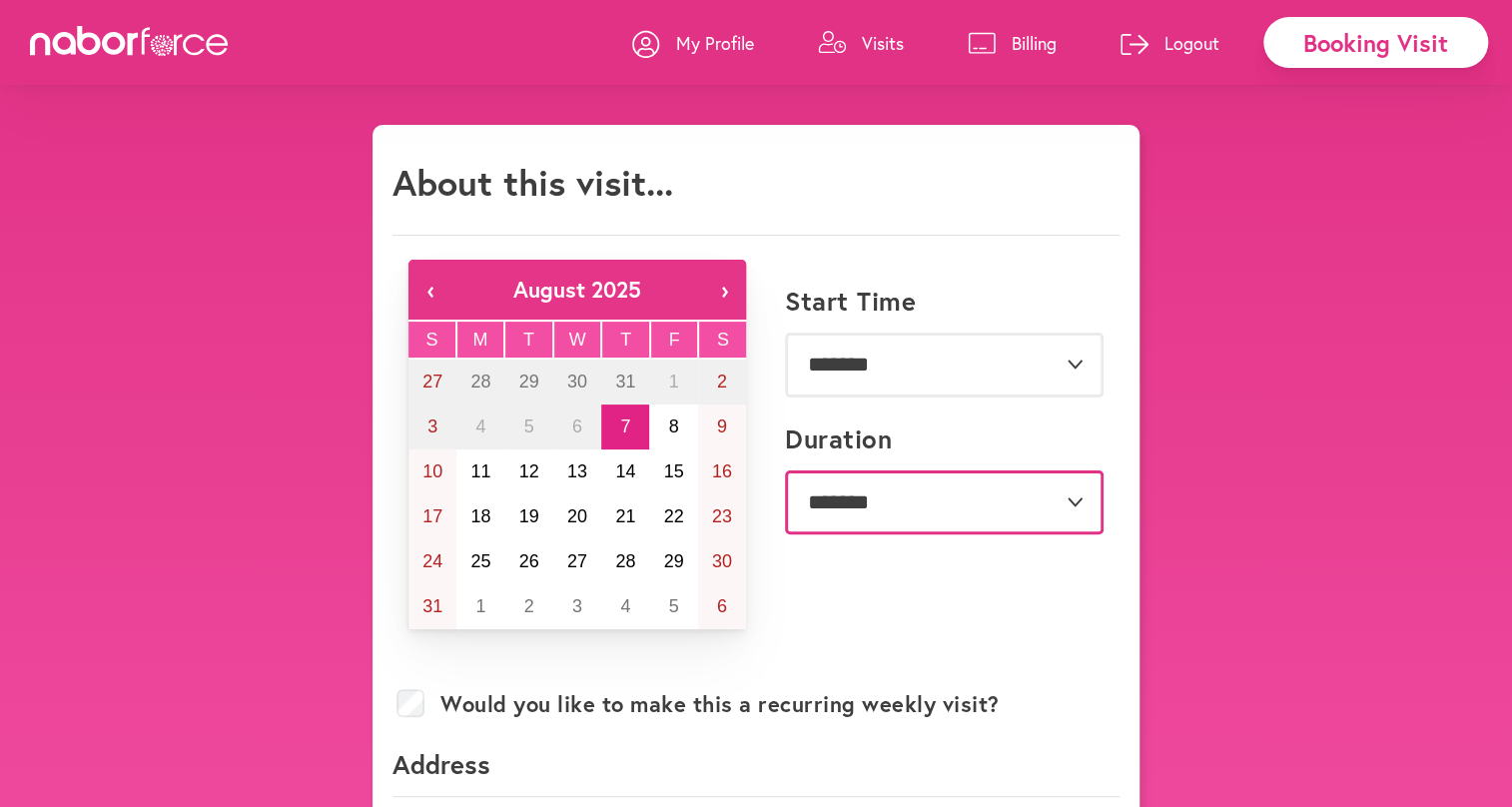 click on "**********" at bounding box center [944, 502] 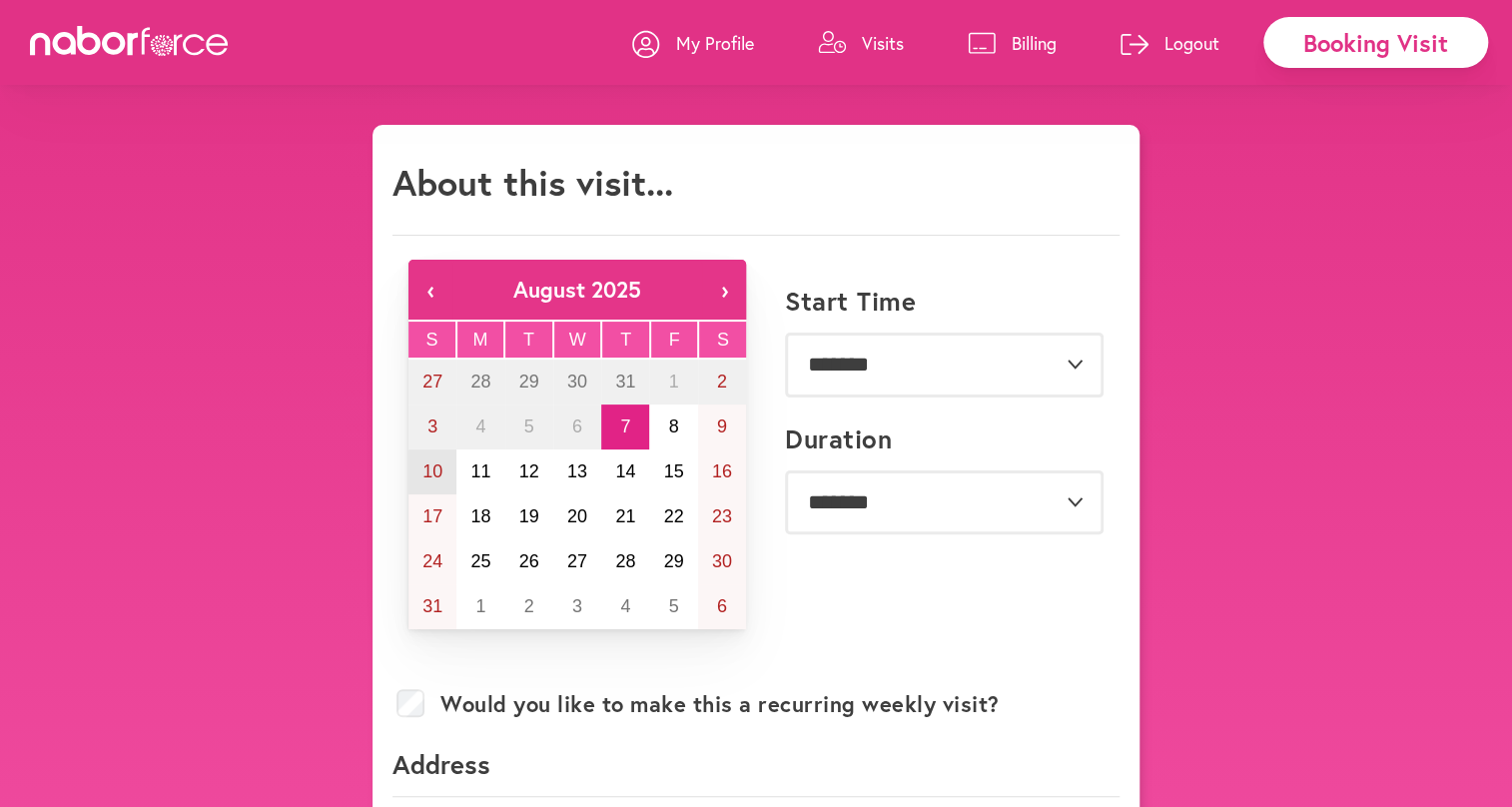 click on "10" at bounding box center [432, 471] 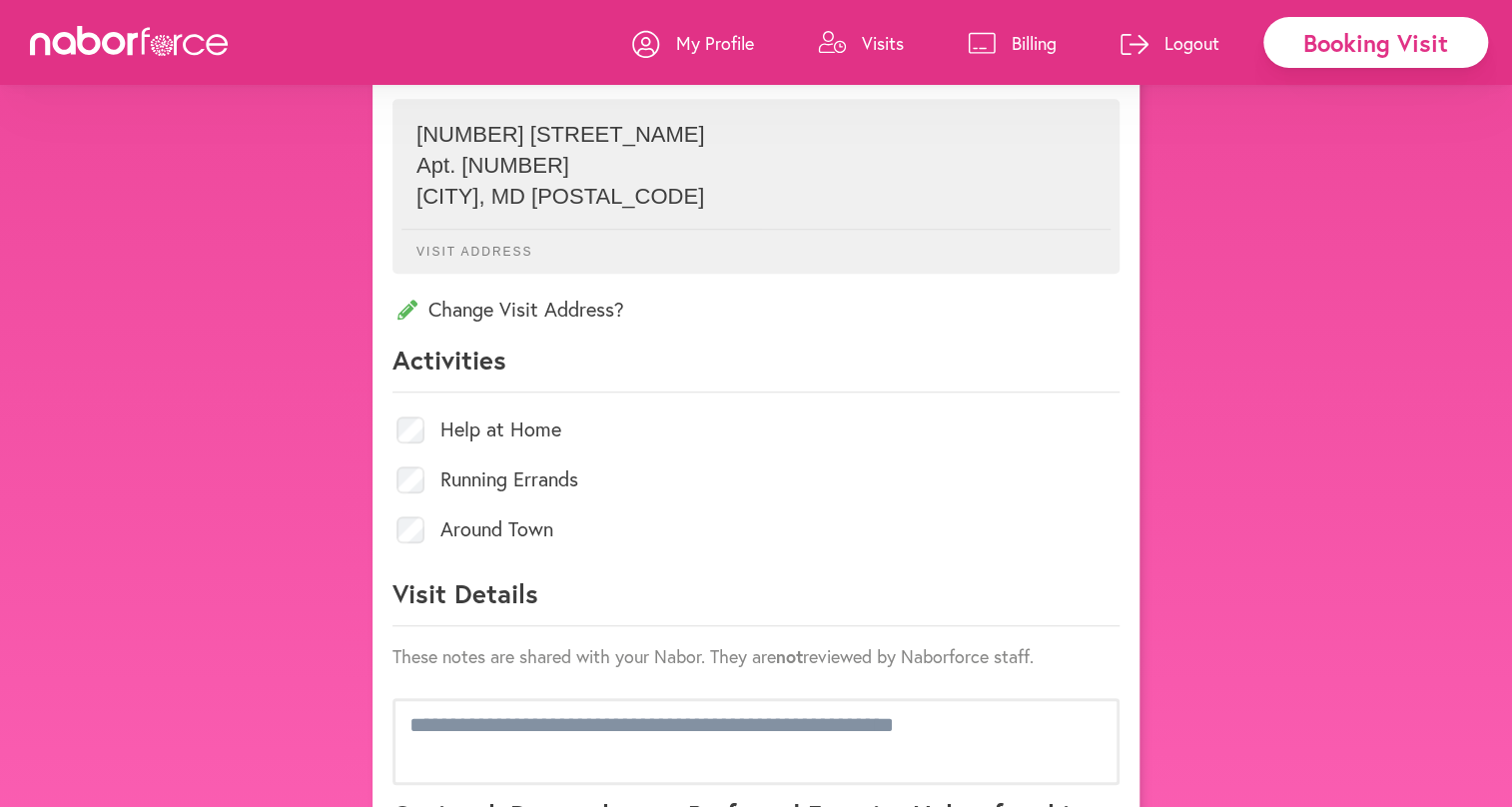 scroll, scrollTop: 736, scrollLeft: 0, axis: vertical 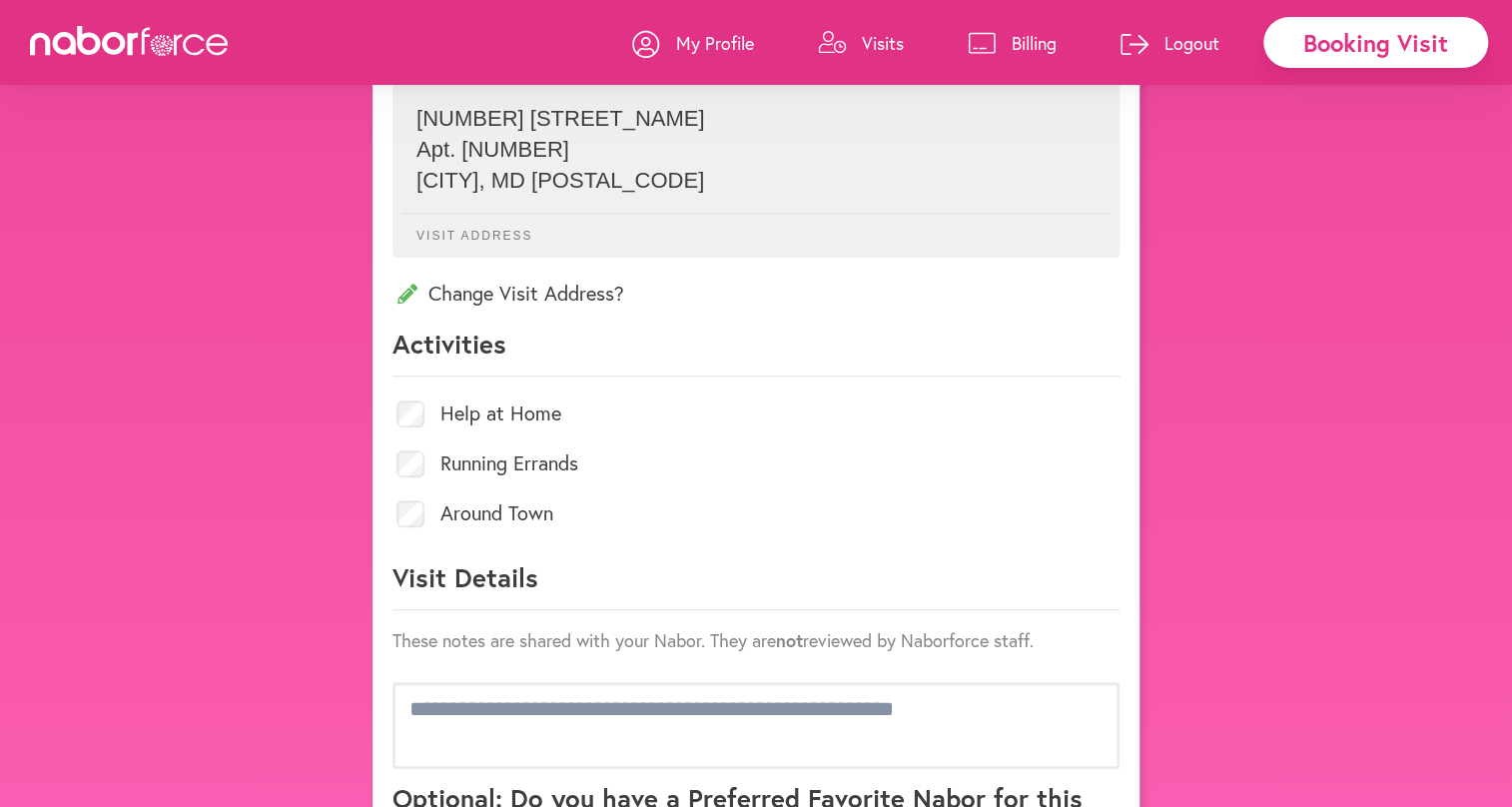 click on "Running Errands" at bounding box center (509, 463) 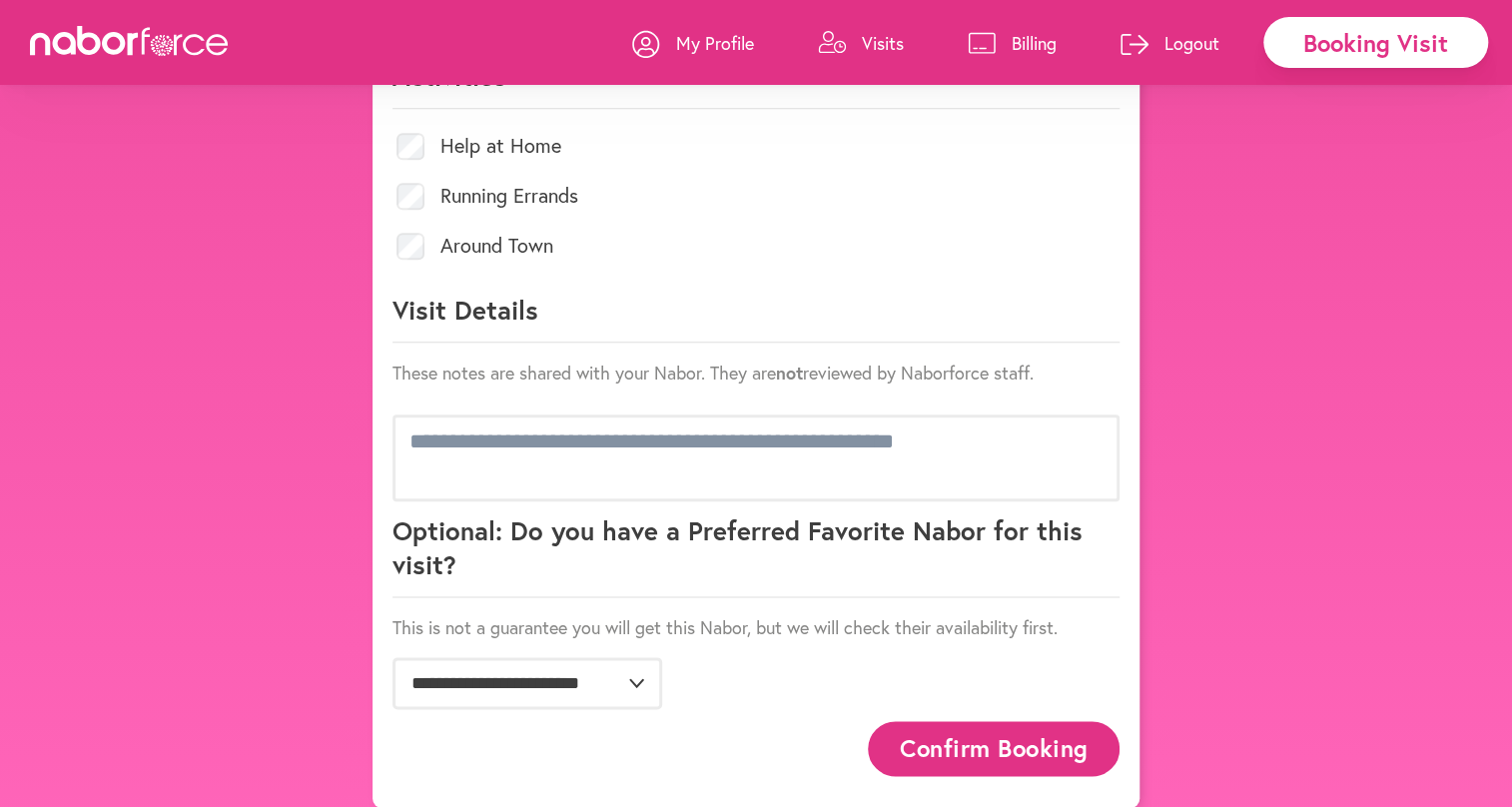 scroll, scrollTop: 1006, scrollLeft: 0, axis: vertical 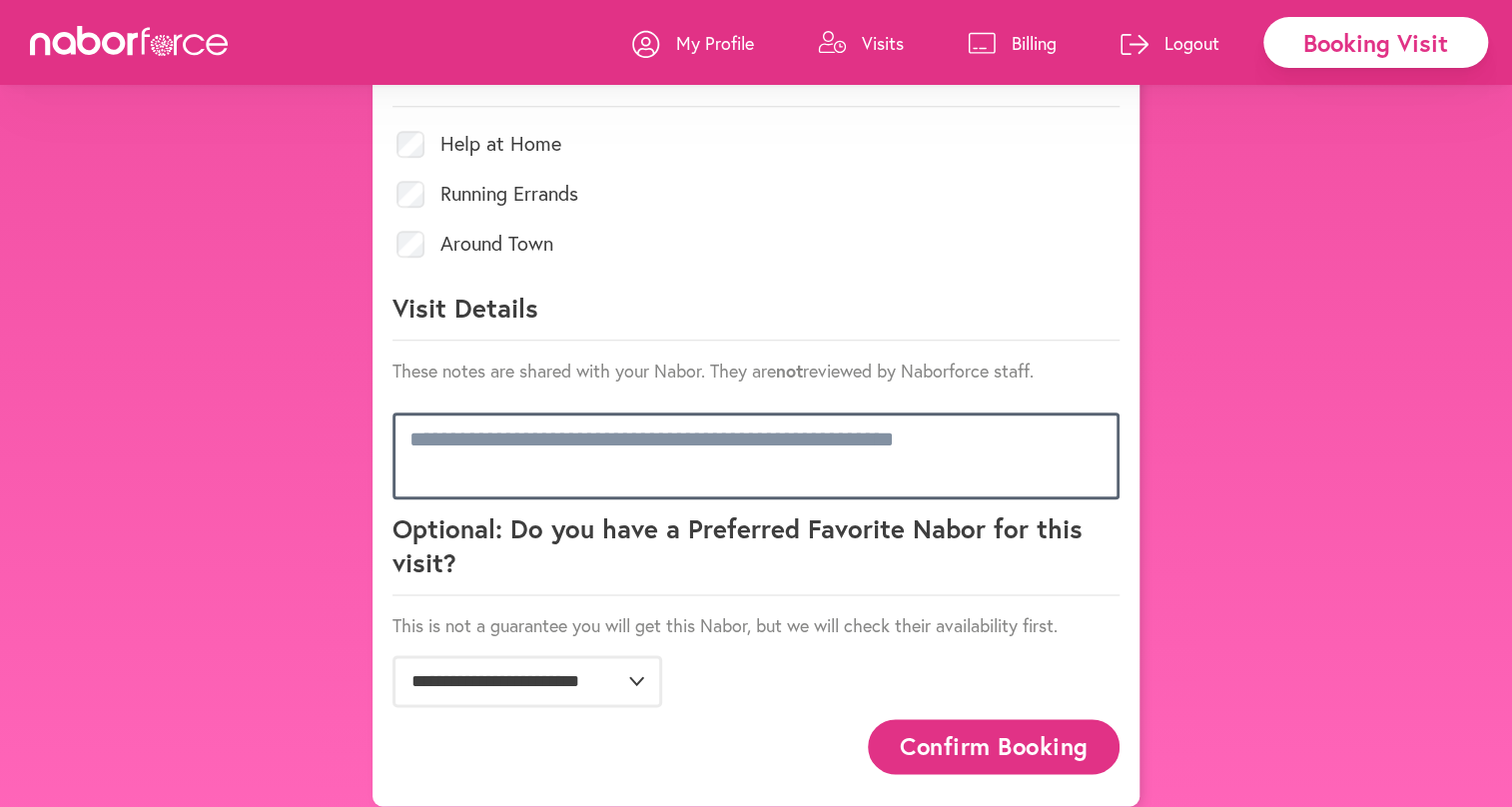 click at bounding box center (756, 455) 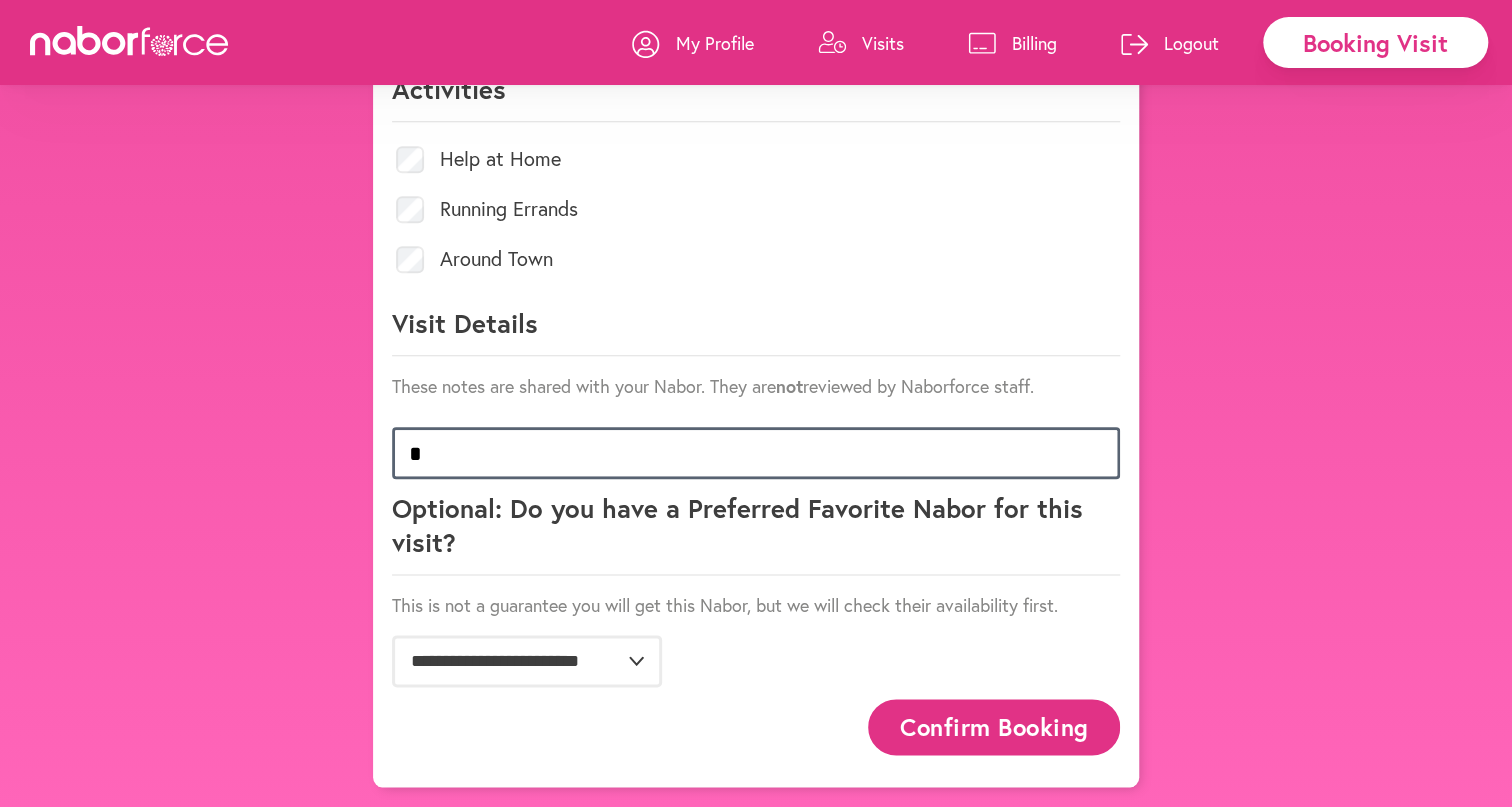 scroll, scrollTop: 987, scrollLeft: 0, axis: vertical 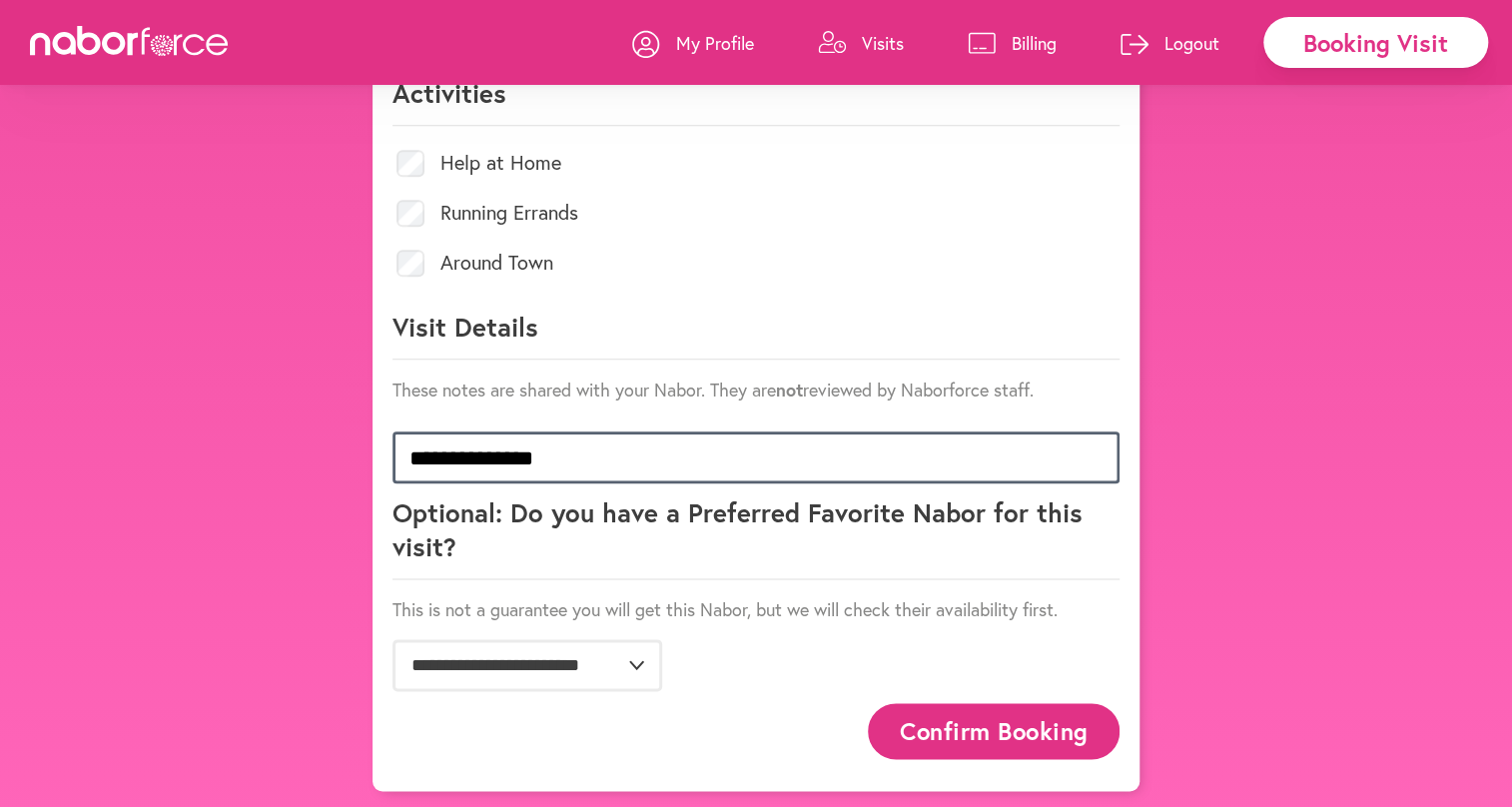 type on "**********" 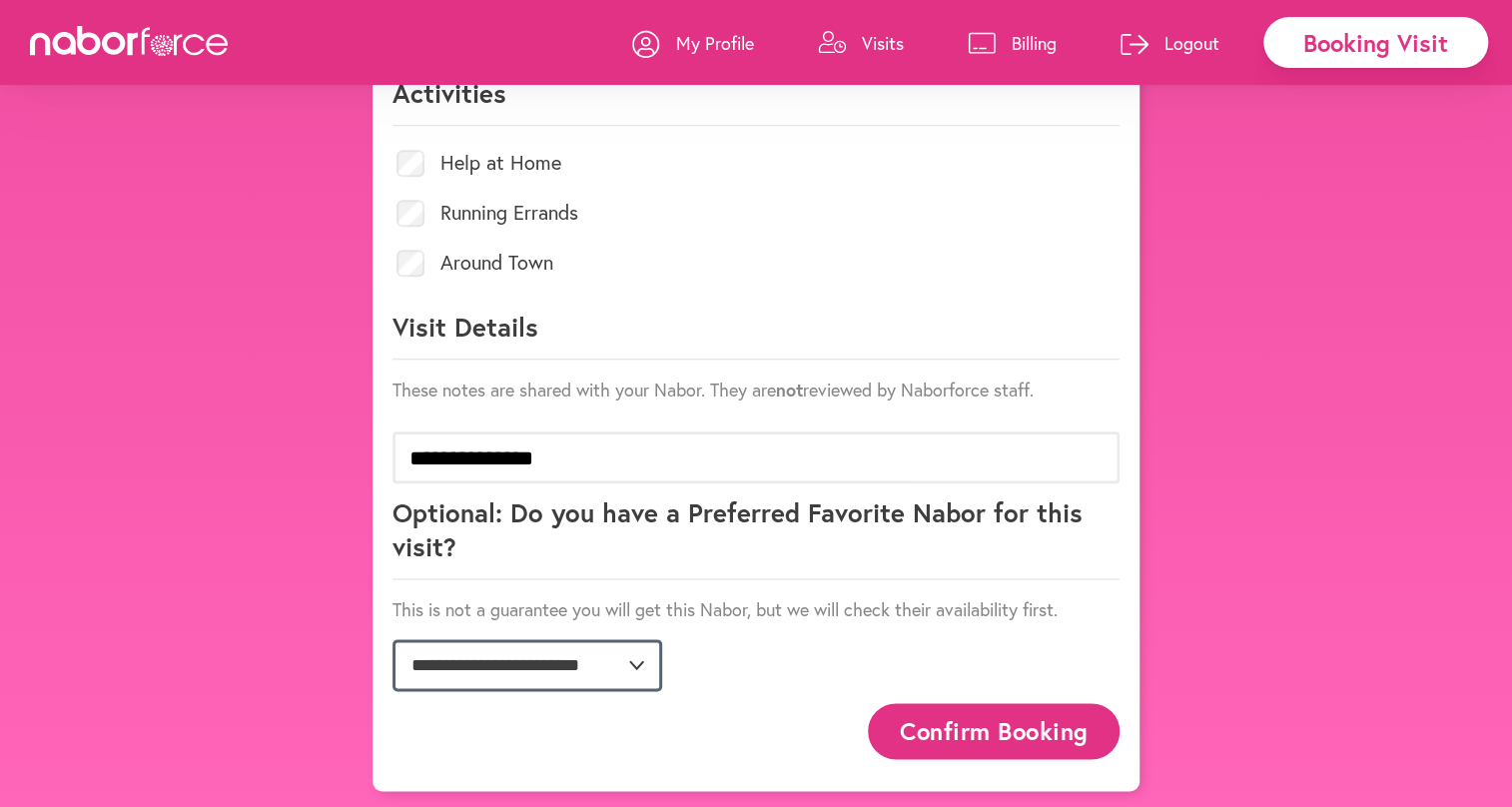 drag, startPoint x: 632, startPoint y: 671, endPoint x: 627, endPoint y: 659, distance: 13 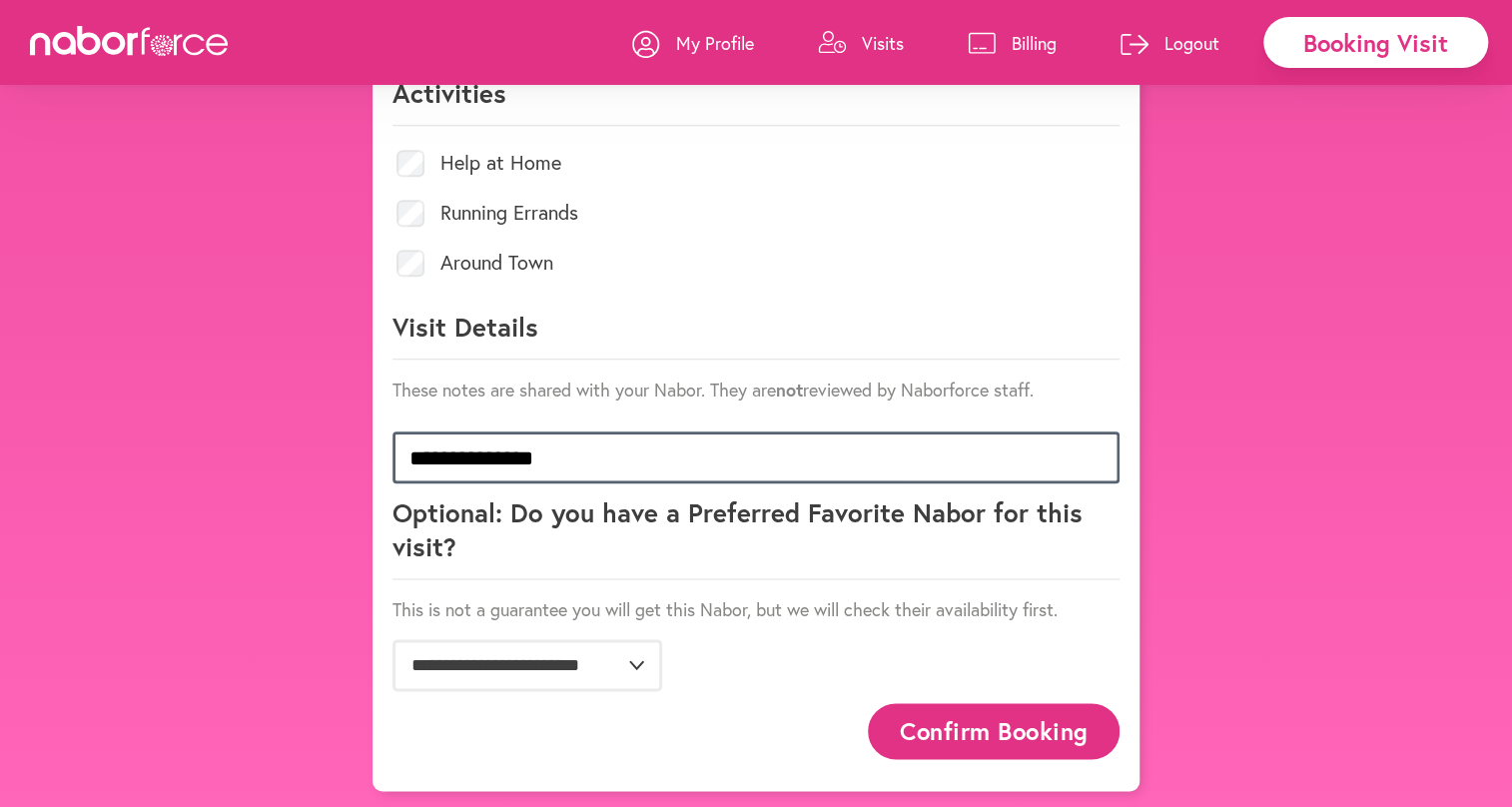 scroll, scrollTop: 0, scrollLeft: 0, axis: both 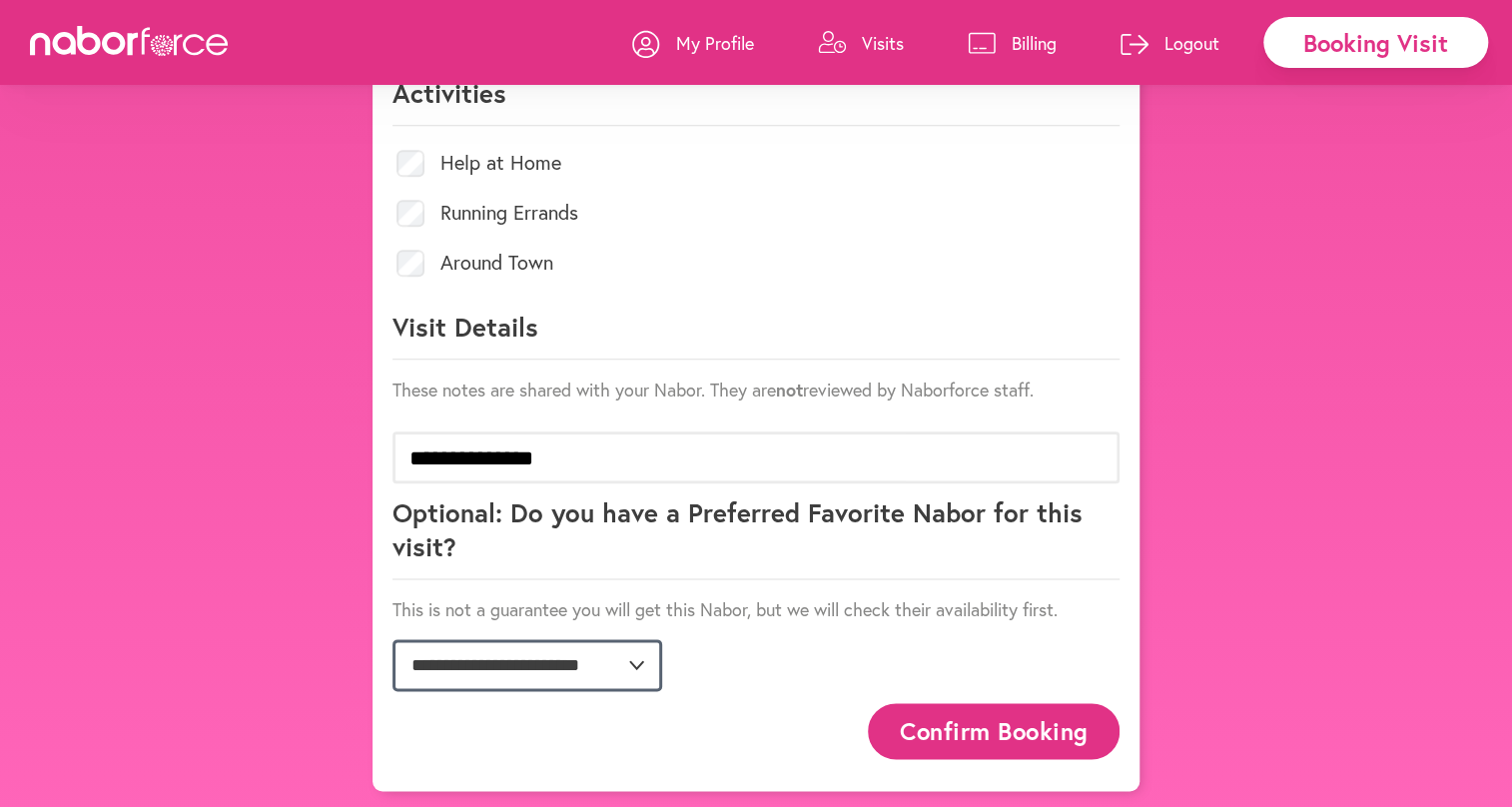 click on "**********" 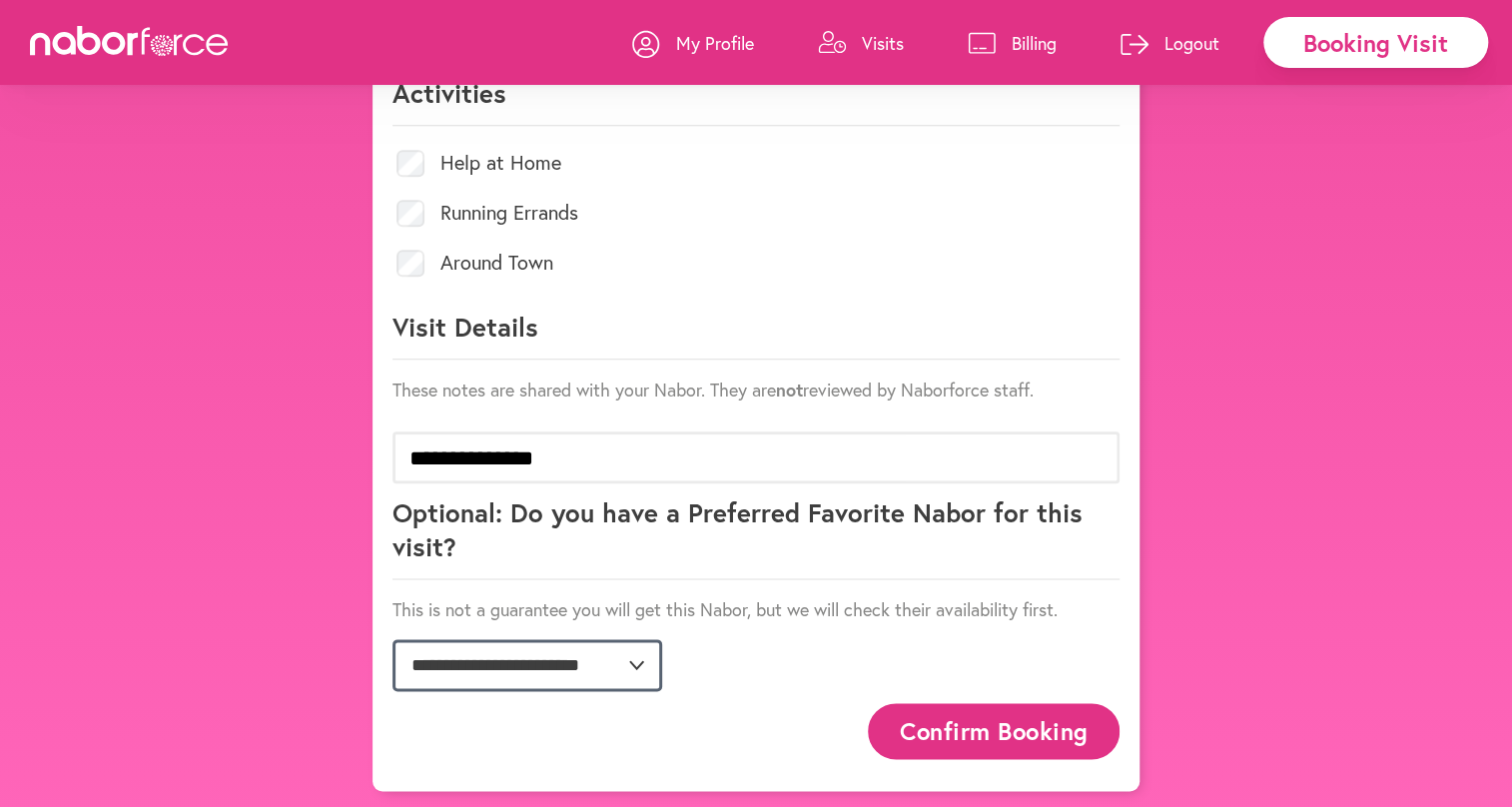 select on "**********" 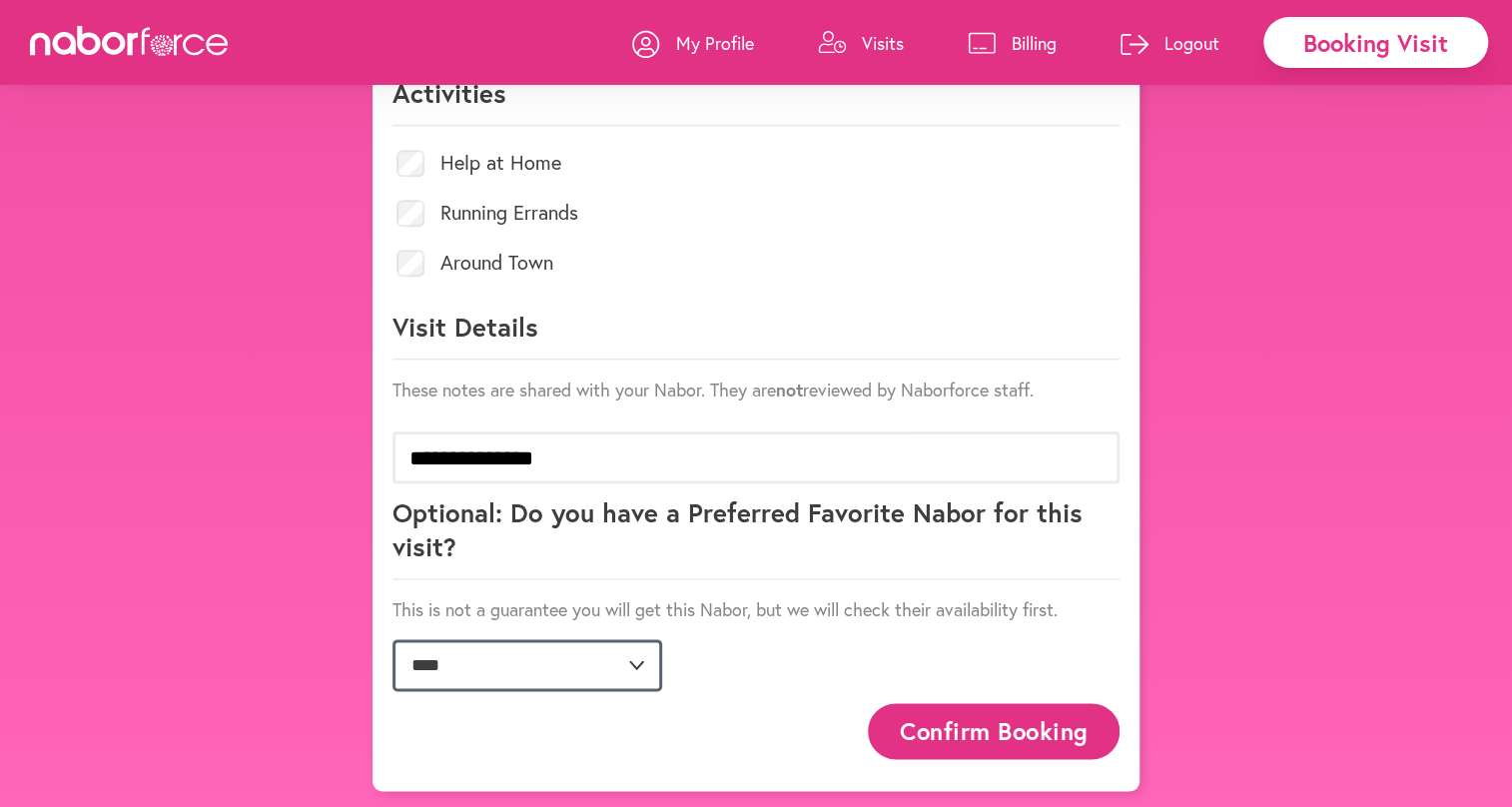 click on "**********" 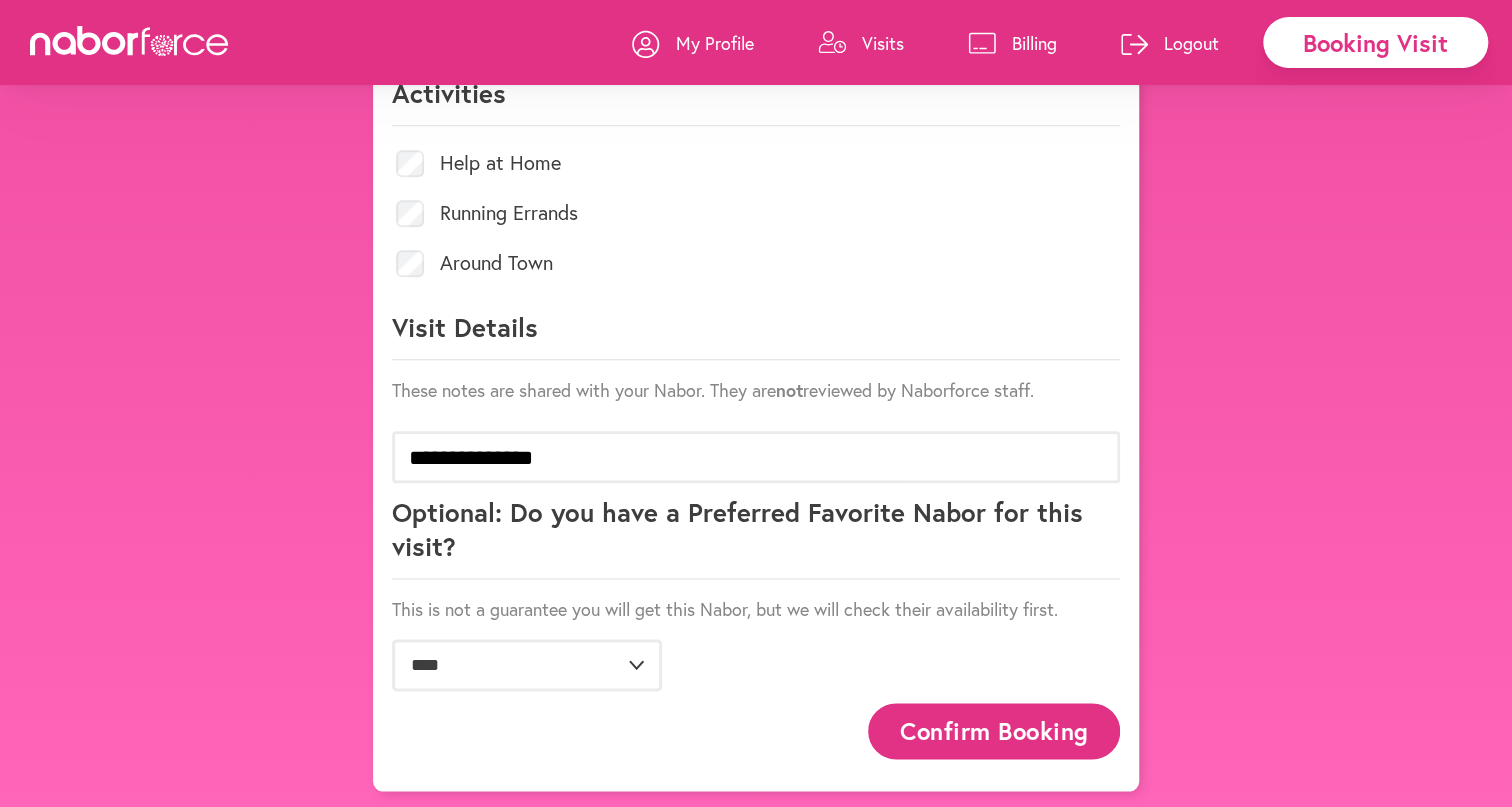 click on "Optional: Do you have a Preferred Favorite Nabor for this visit?" 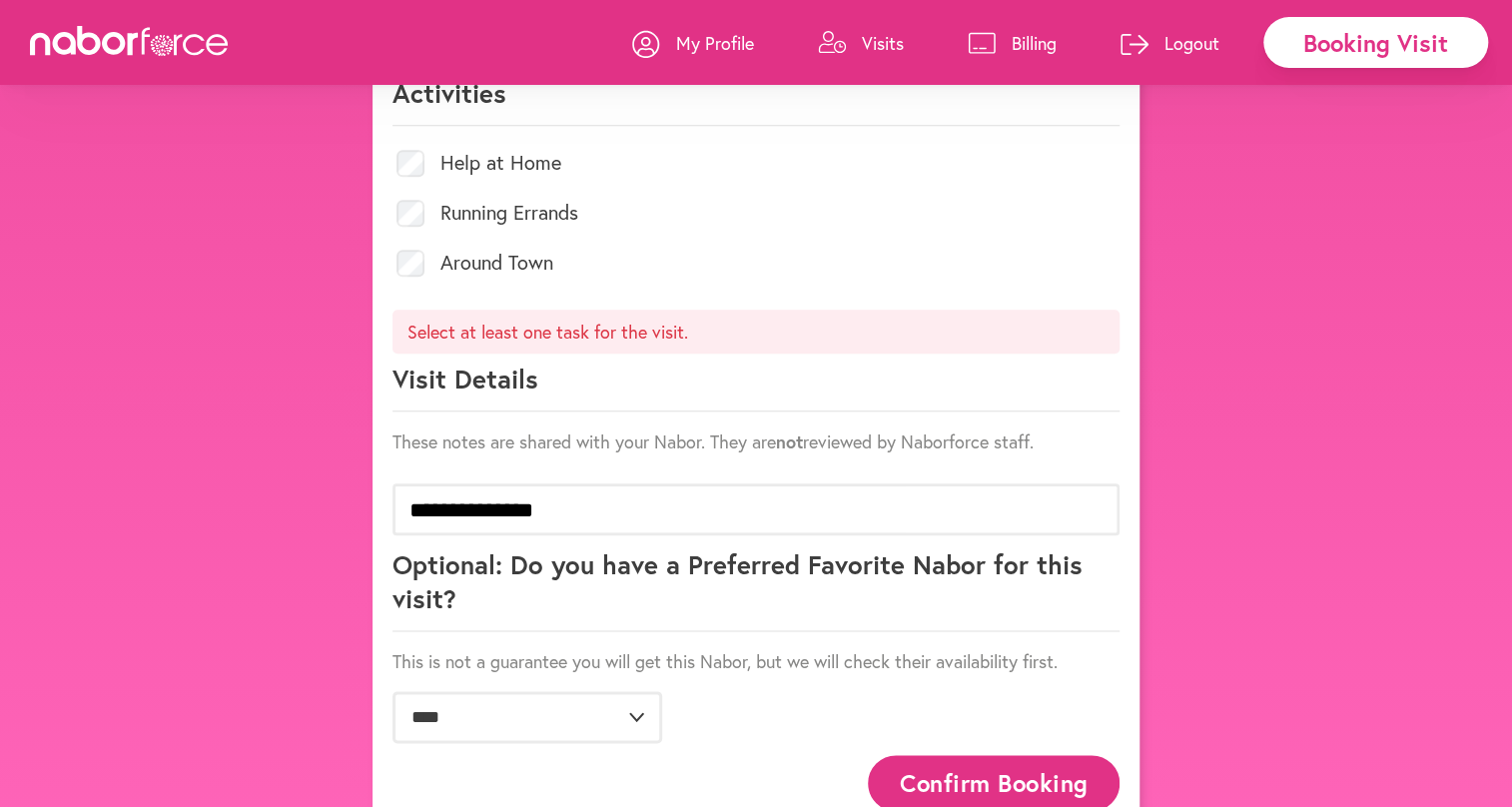 scroll, scrollTop: 0, scrollLeft: 0, axis: both 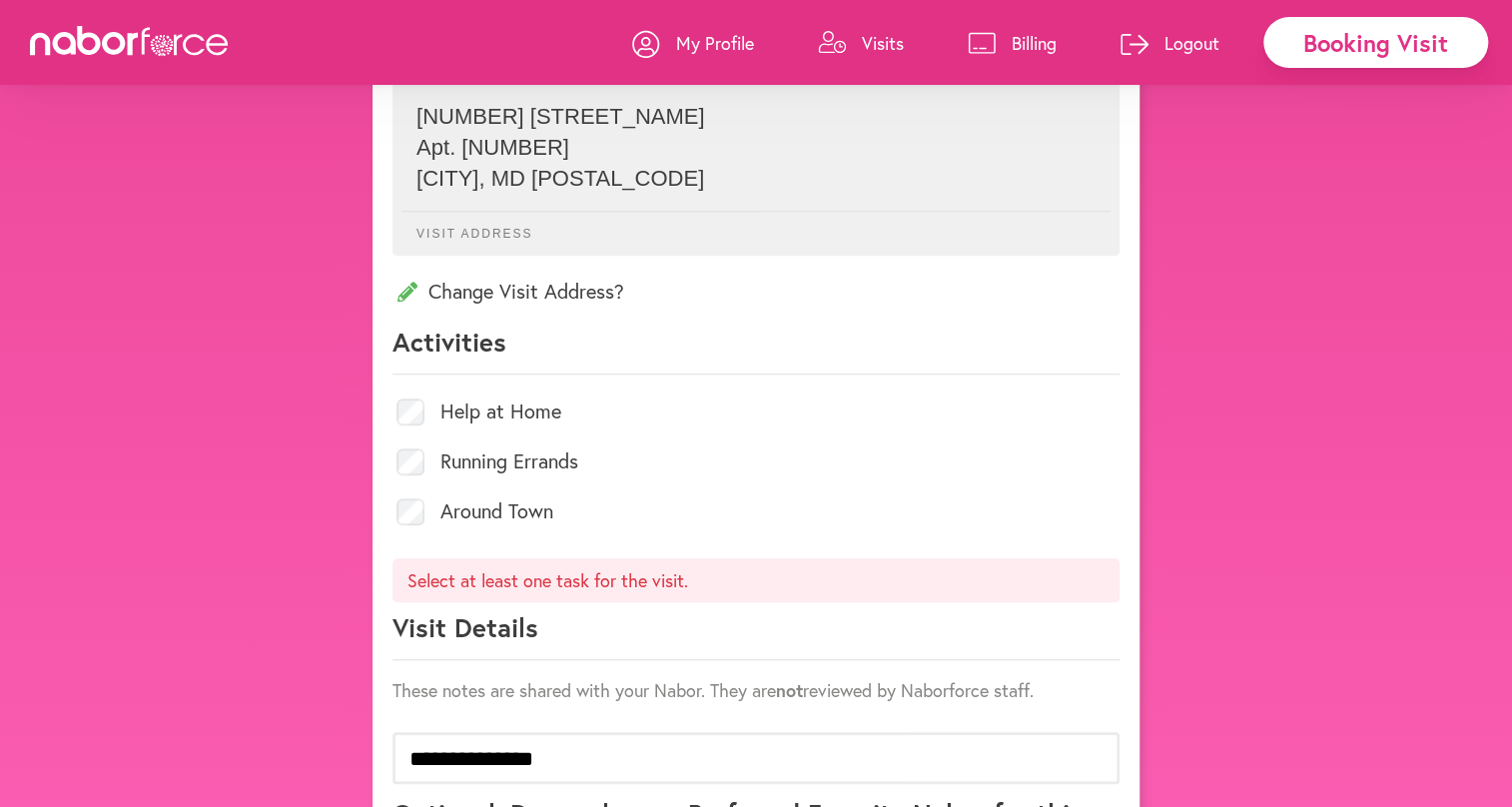 click on "Visit Details" 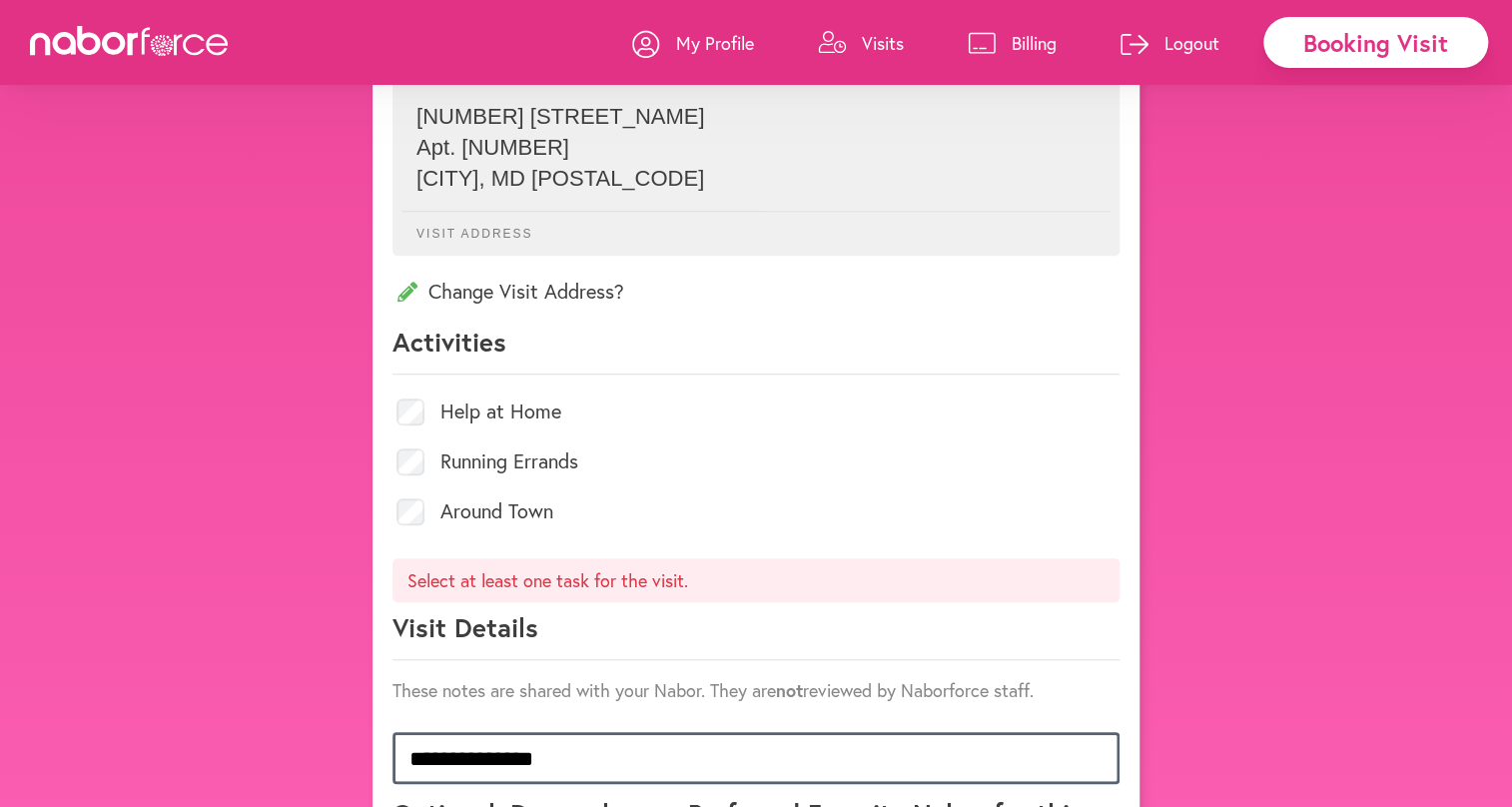 click on "**********" at bounding box center [756, 758] 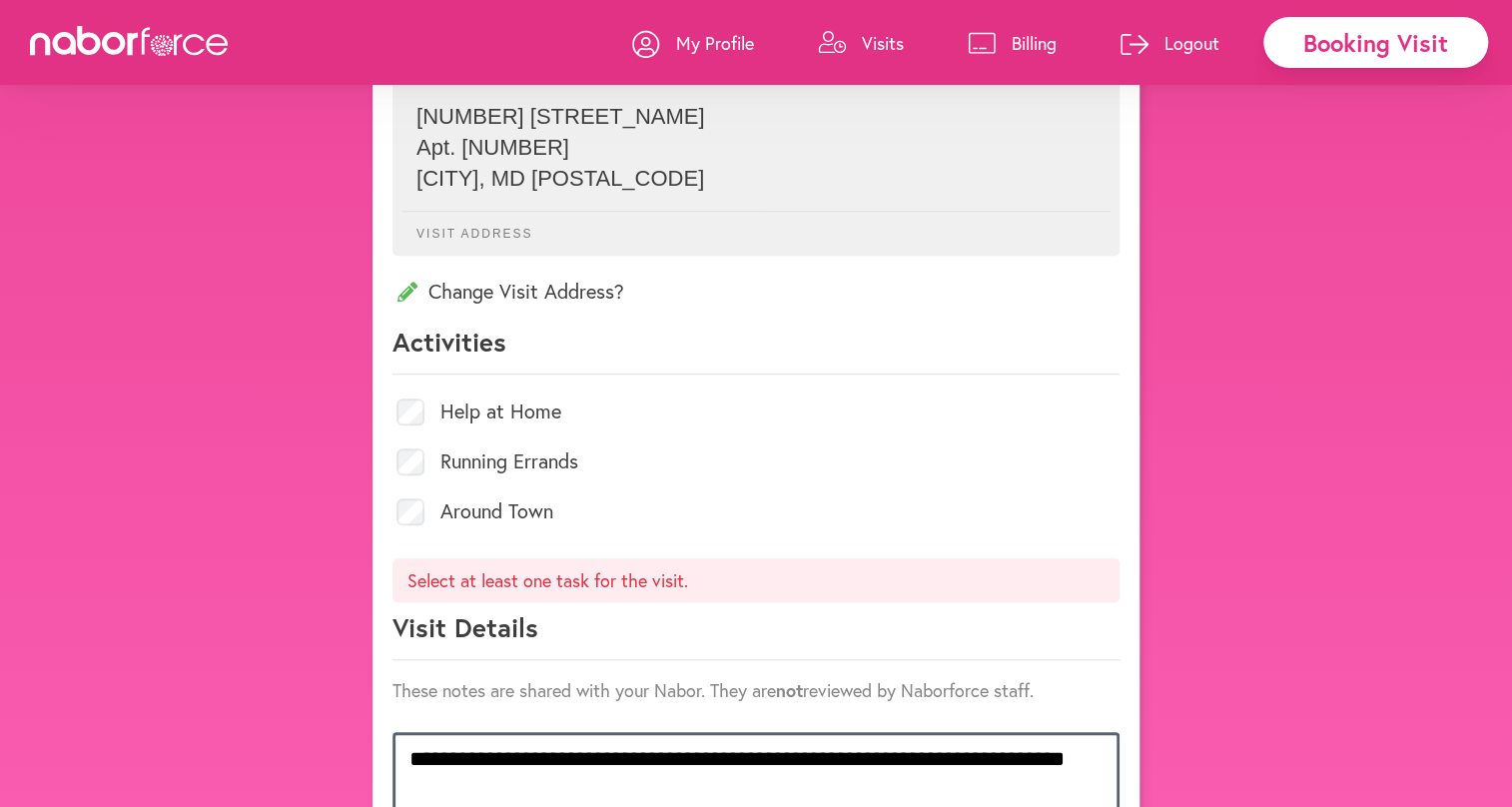 scroll, scrollTop: 0, scrollLeft: 0, axis: both 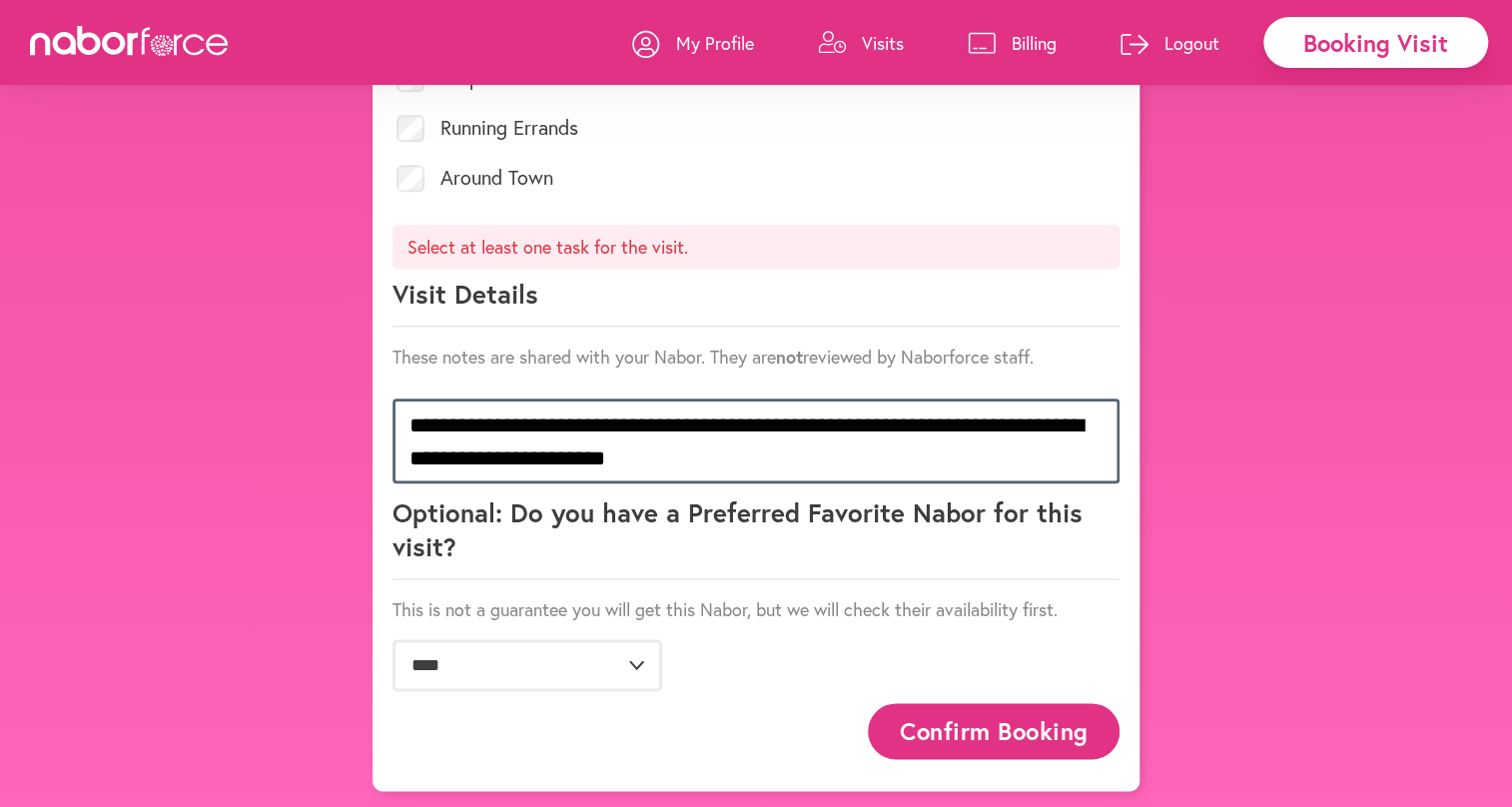 type on "**********" 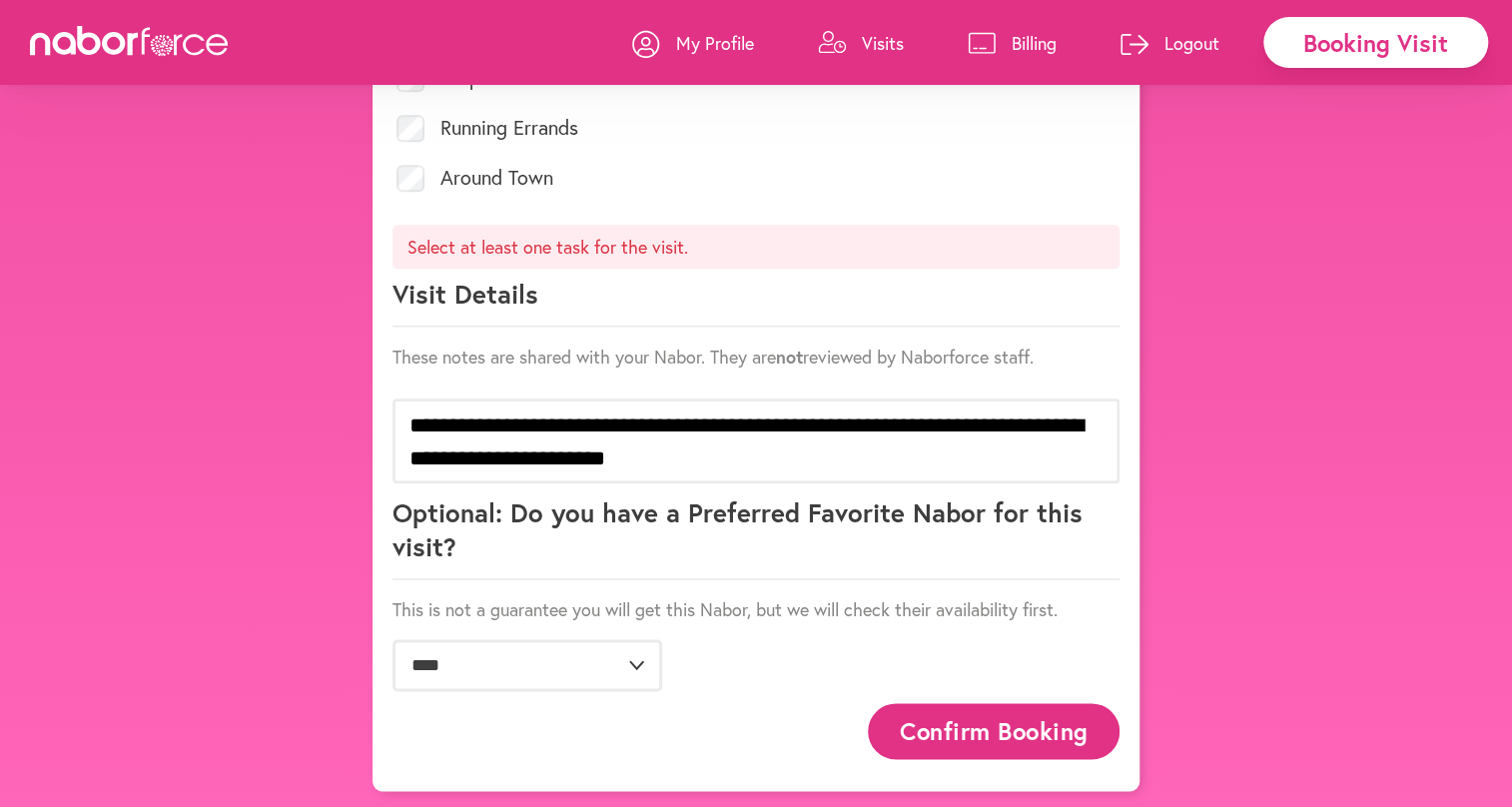 click on "Confirm Booking" at bounding box center [994, 730] 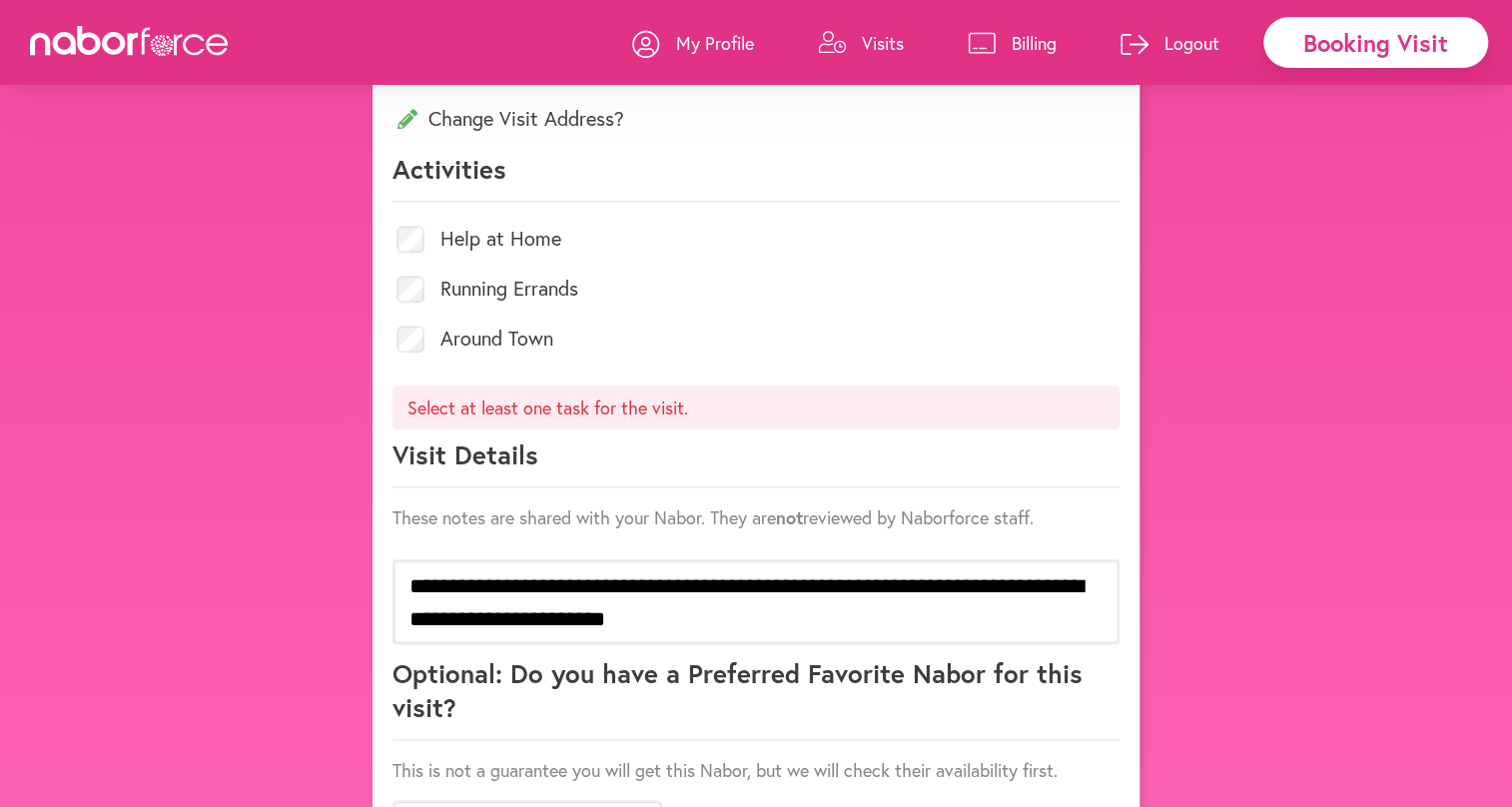scroll, scrollTop: 918, scrollLeft: 0, axis: vertical 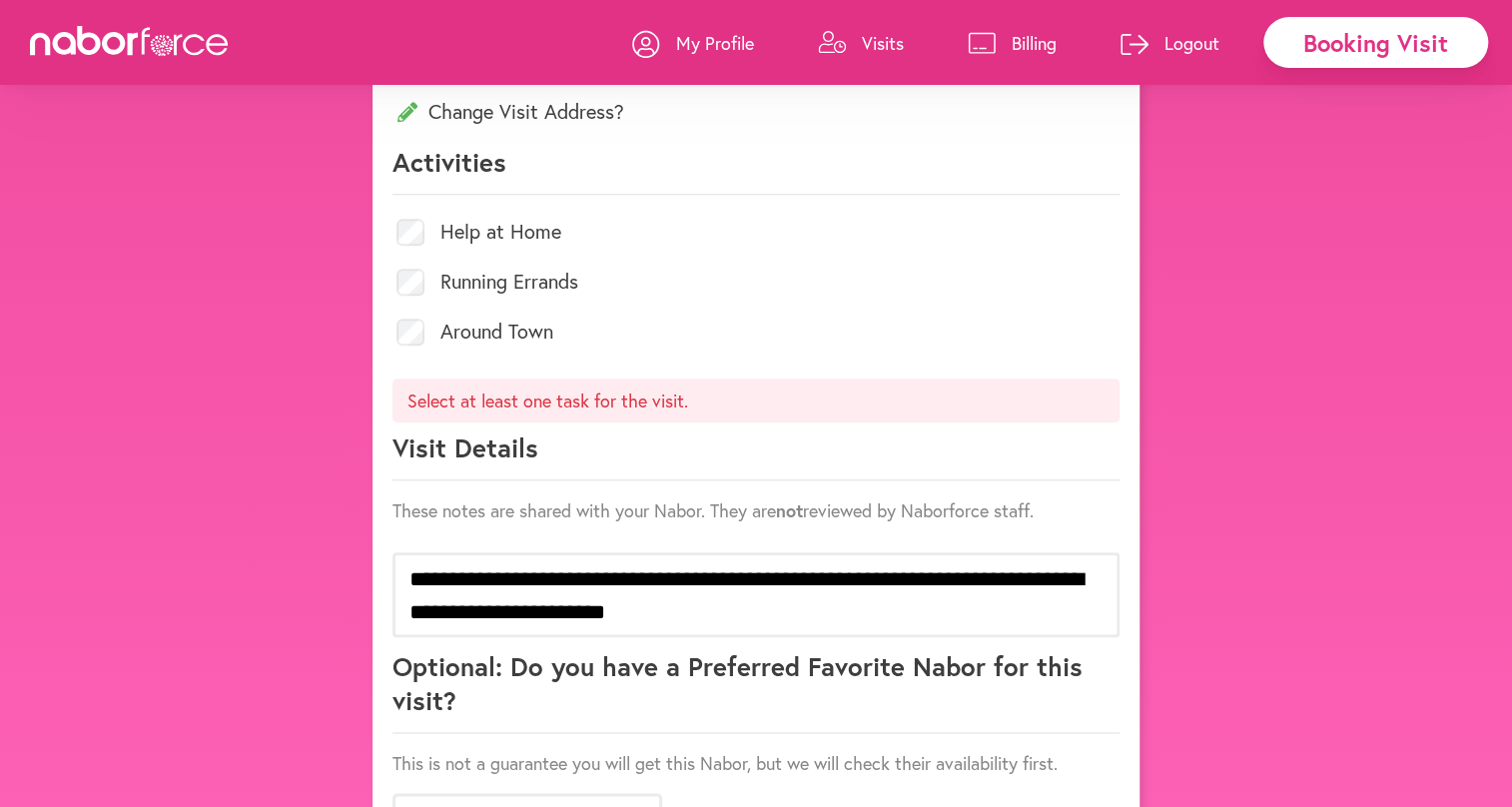 click on "Running Errands" at bounding box center [509, 282] 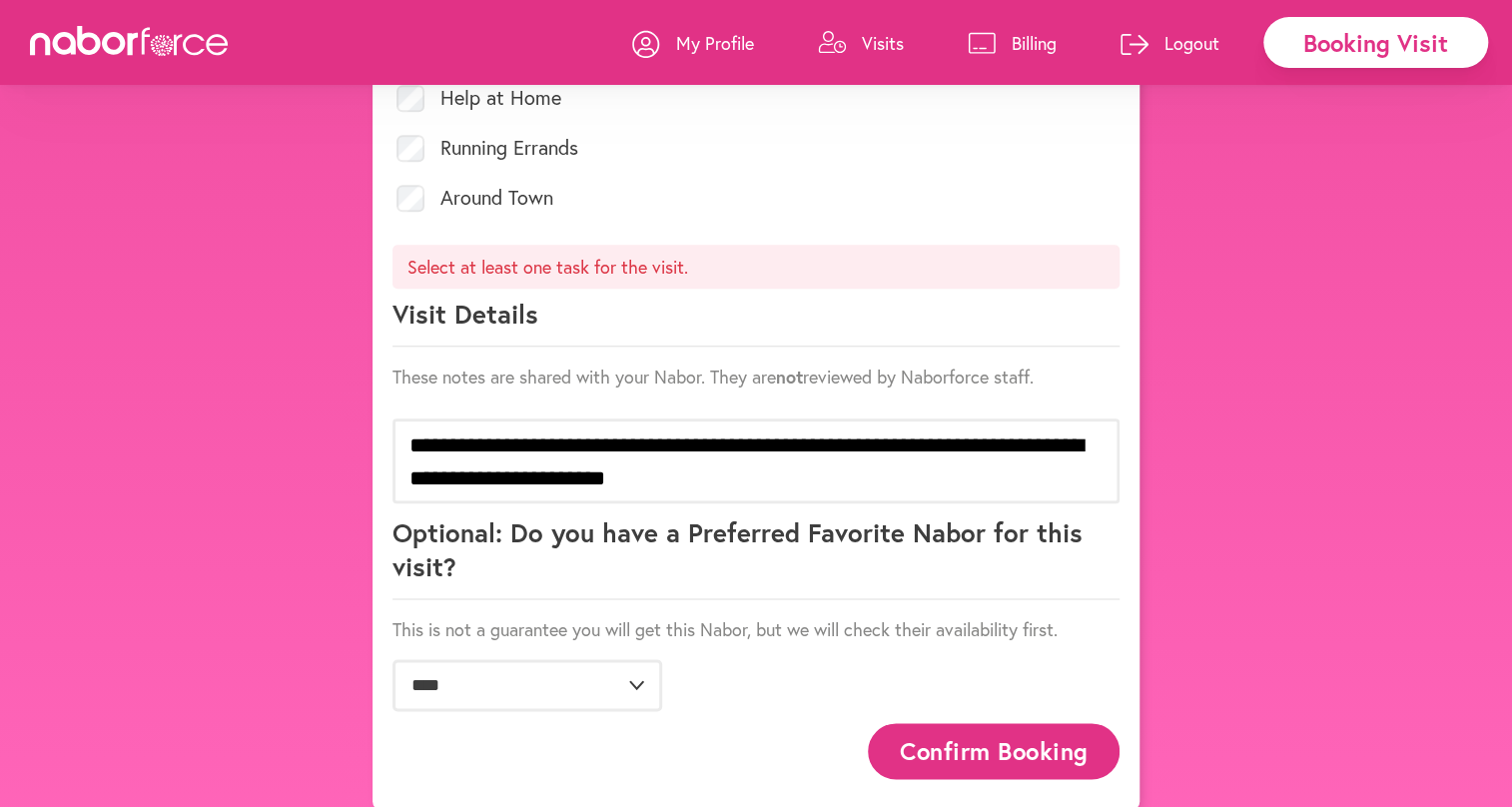 scroll, scrollTop: 1072, scrollLeft: 0, axis: vertical 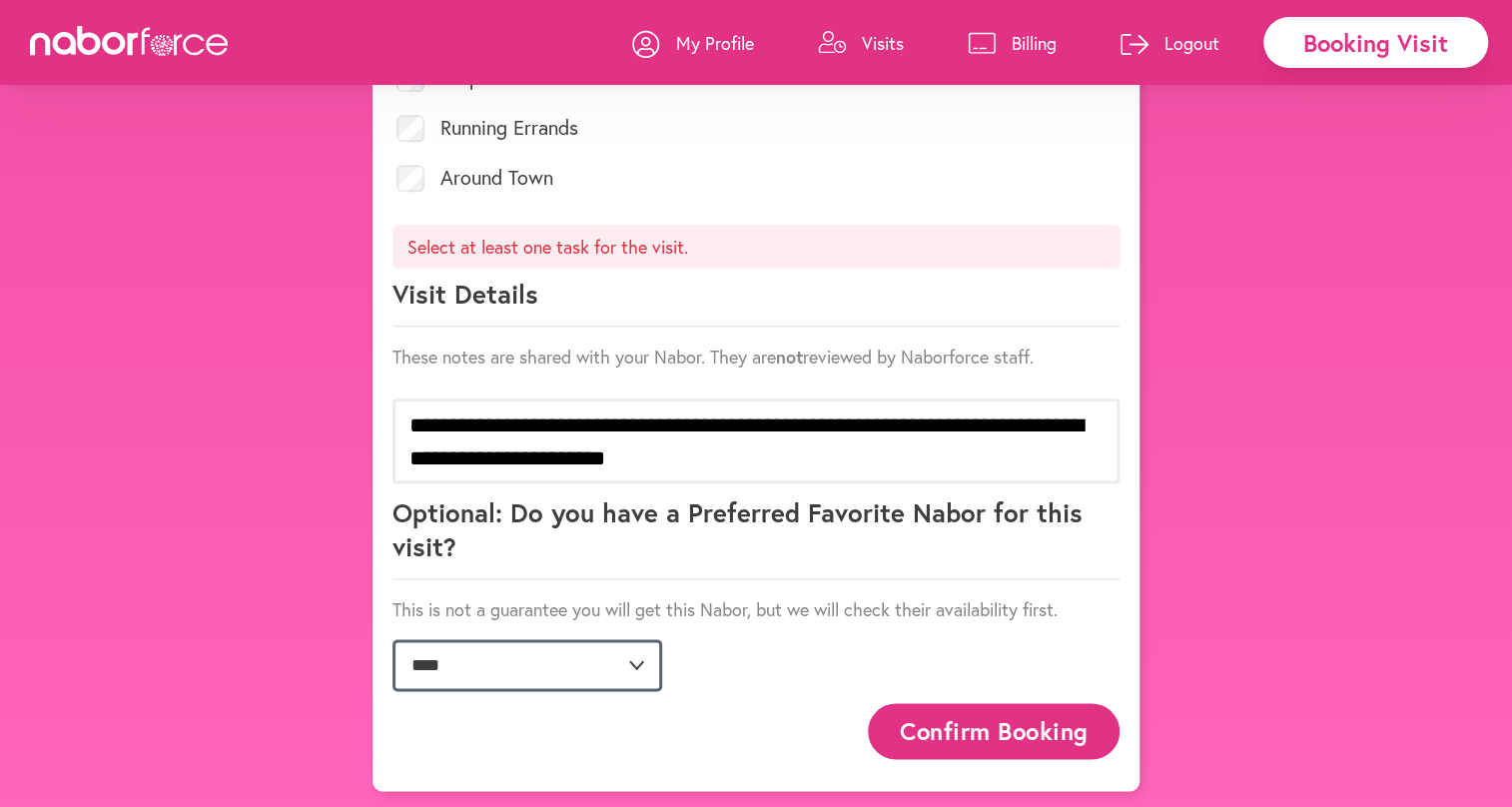 click on "**********" 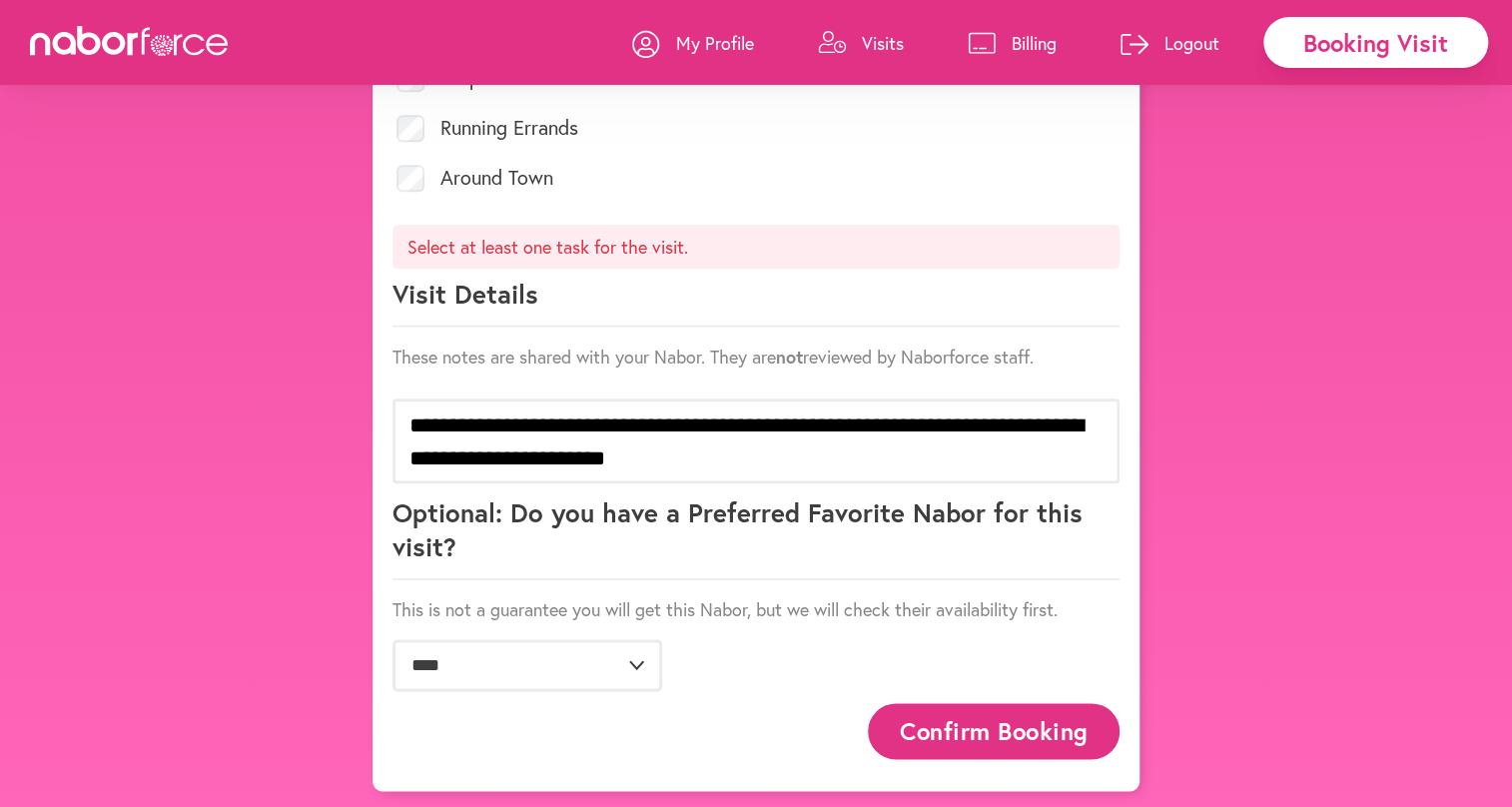 click on "Confirm Booking" at bounding box center (994, 730) 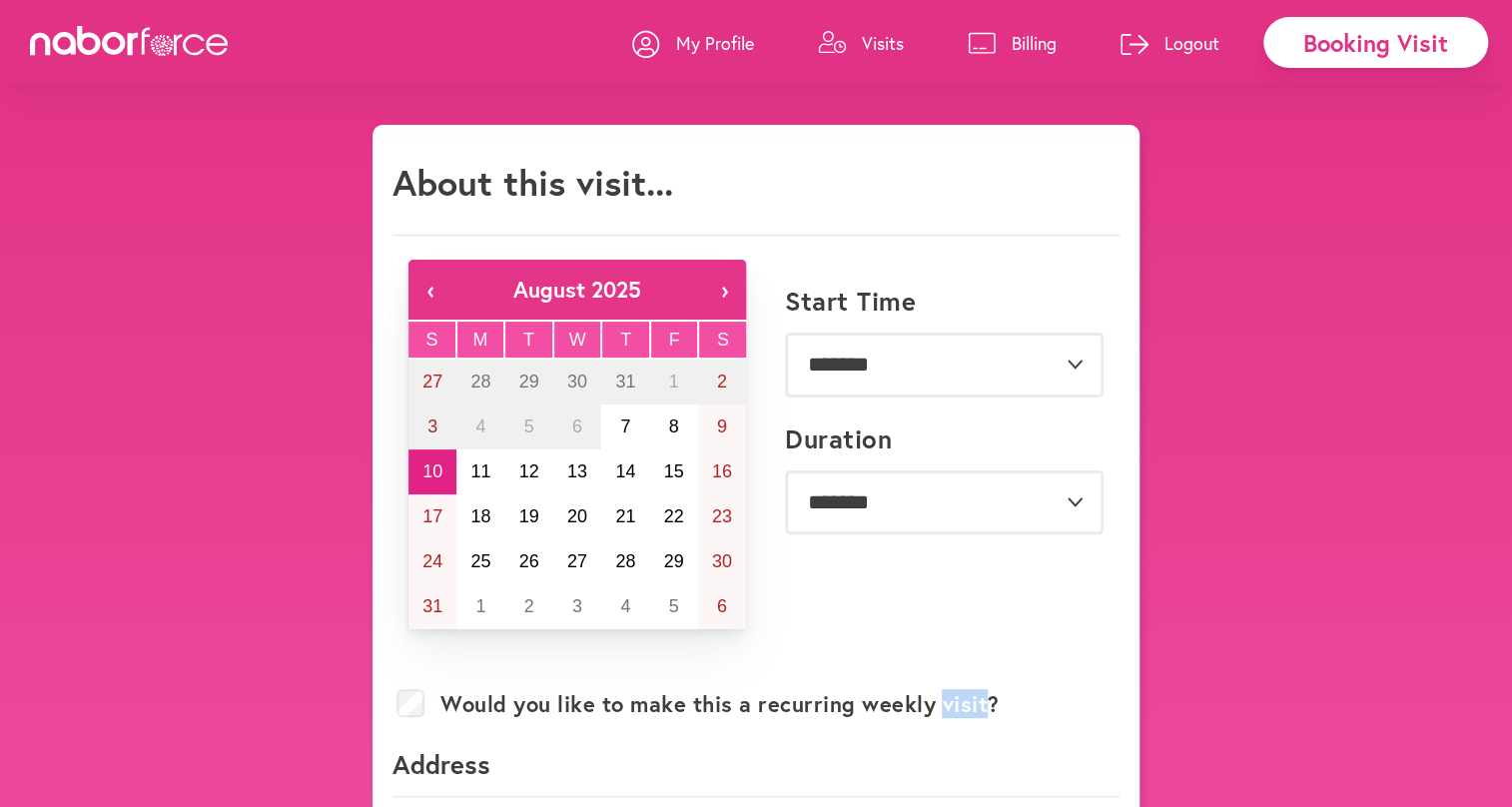 click on "Would you like to make this a recurring weekly visit?" at bounding box center (756, 707) 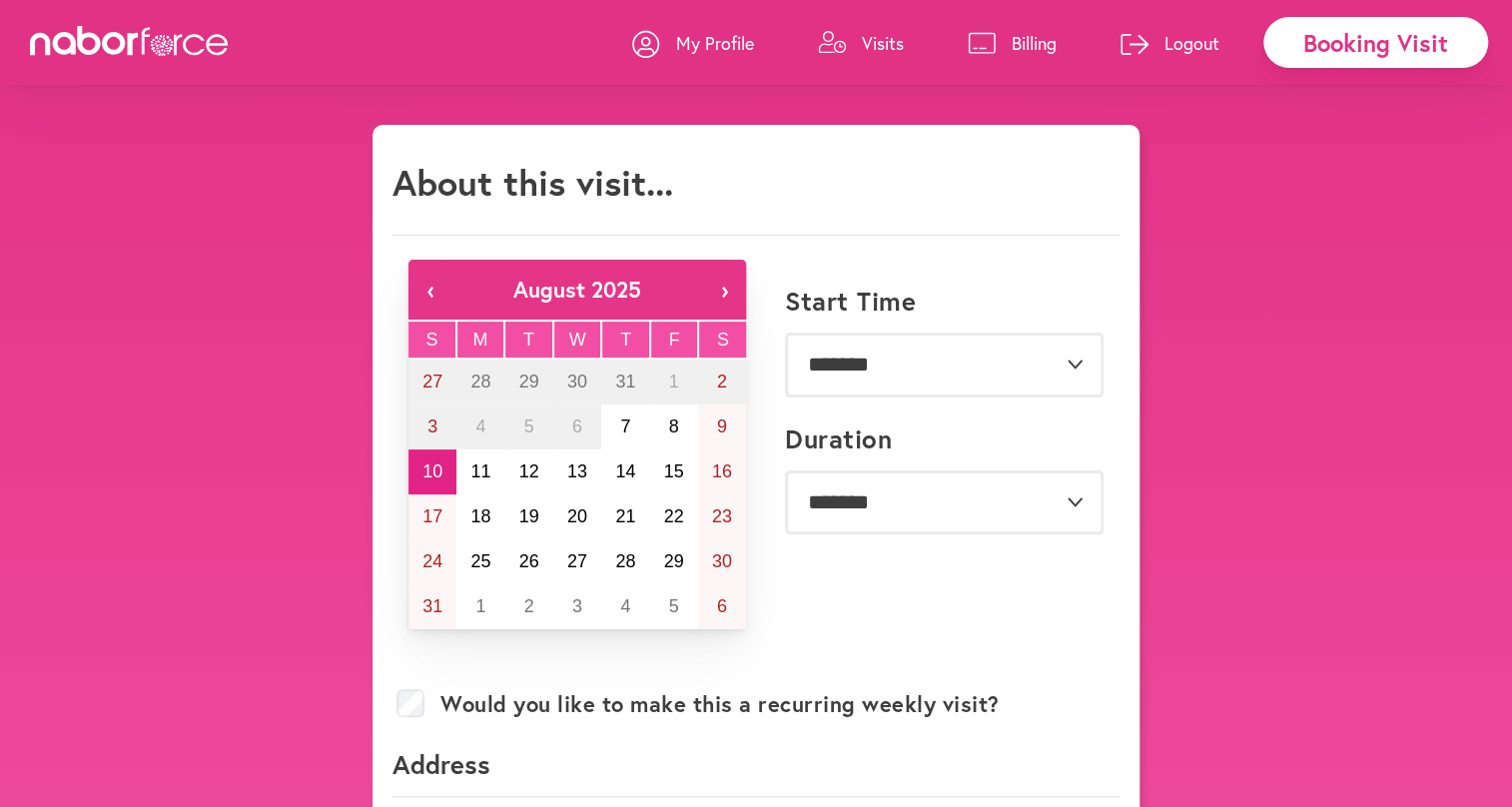 click on "Address Apt. [NUMBER] ," at bounding box center (756, 994) 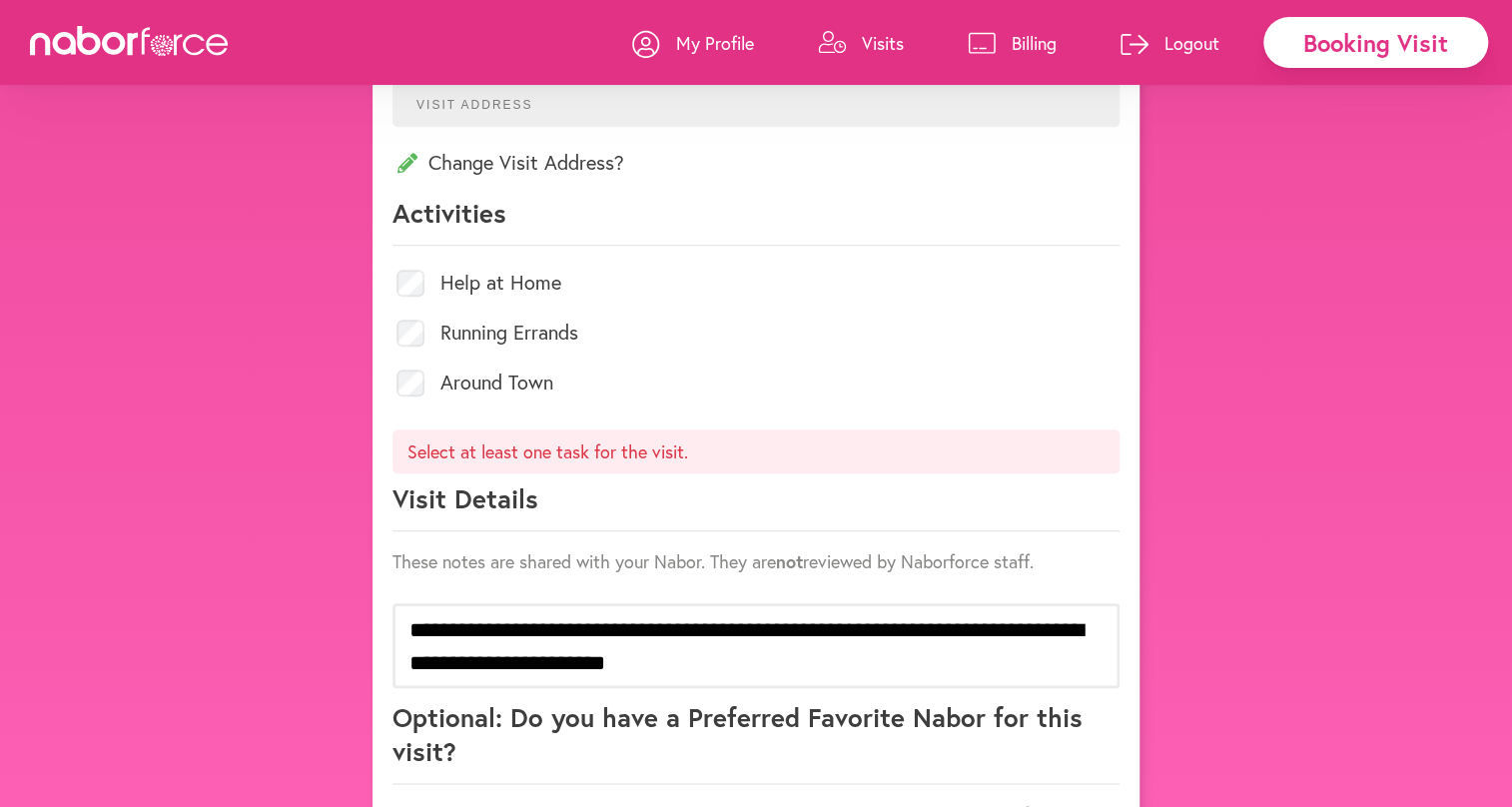 scroll, scrollTop: 869, scrollLeft: 0, axis: vertical 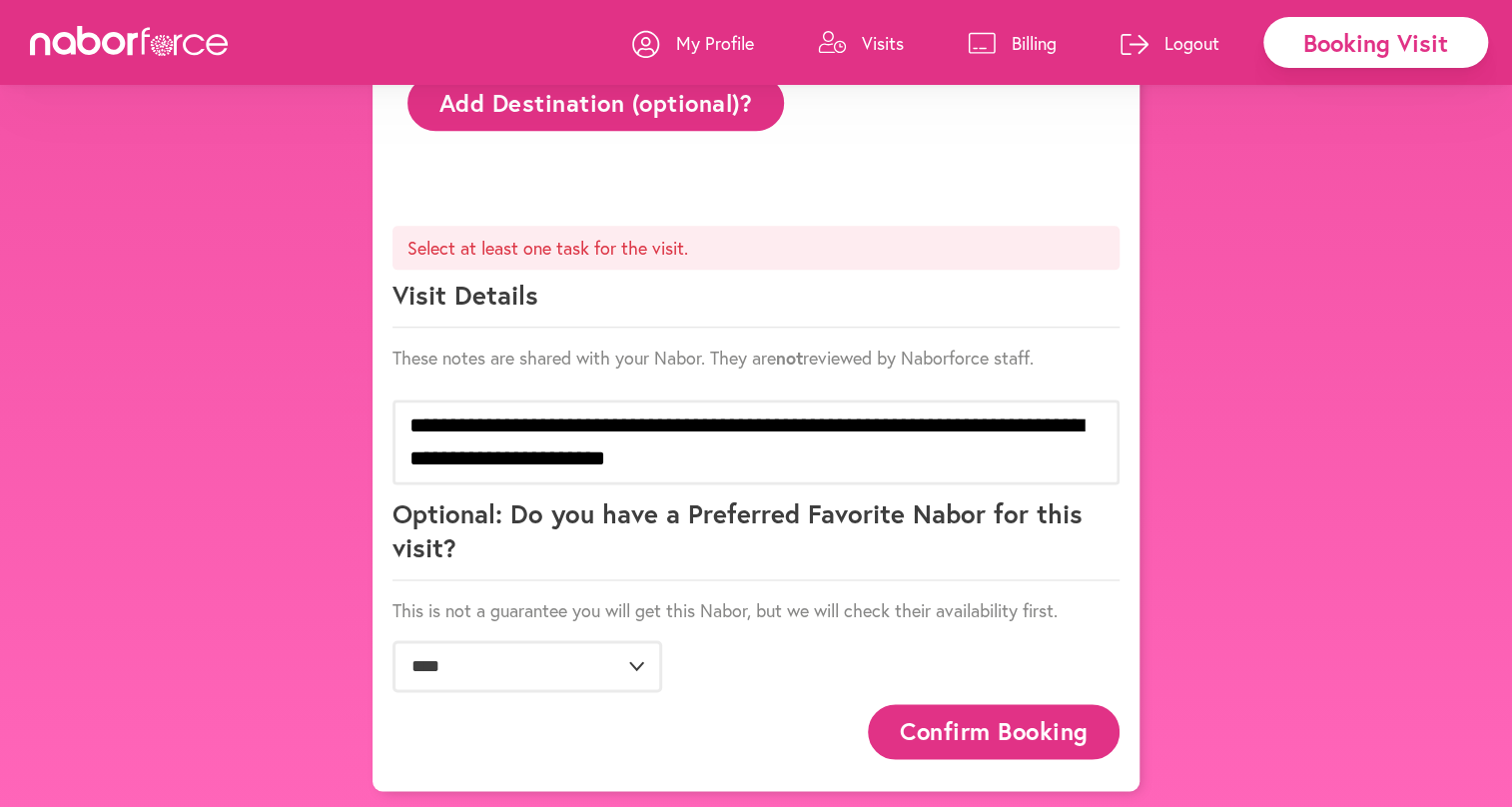 click on "Confirm Booking" at bounding box center (994, 731) 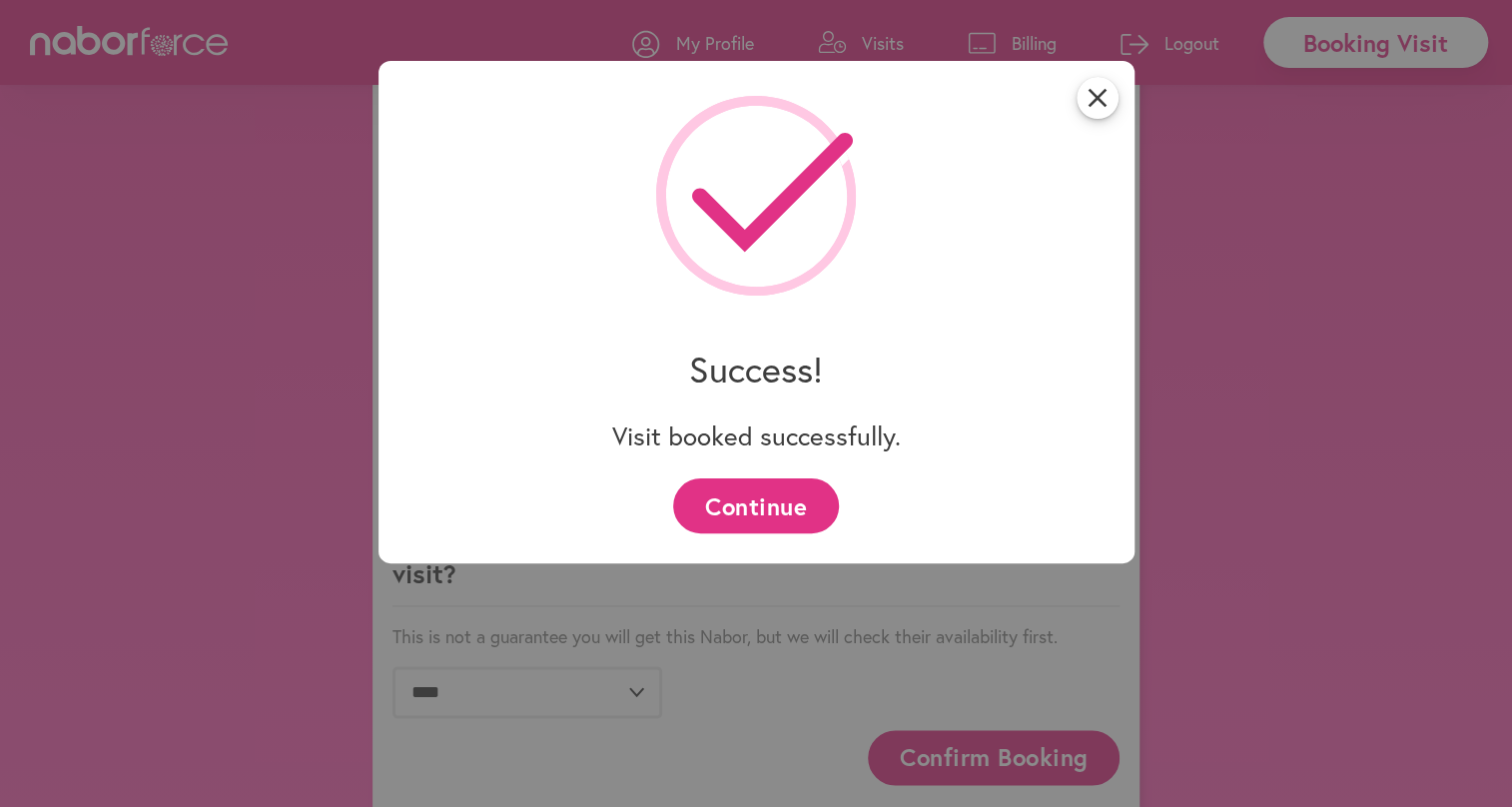 scroll, scrollTop: 1214, scrollLeft: 0, axis: vertical 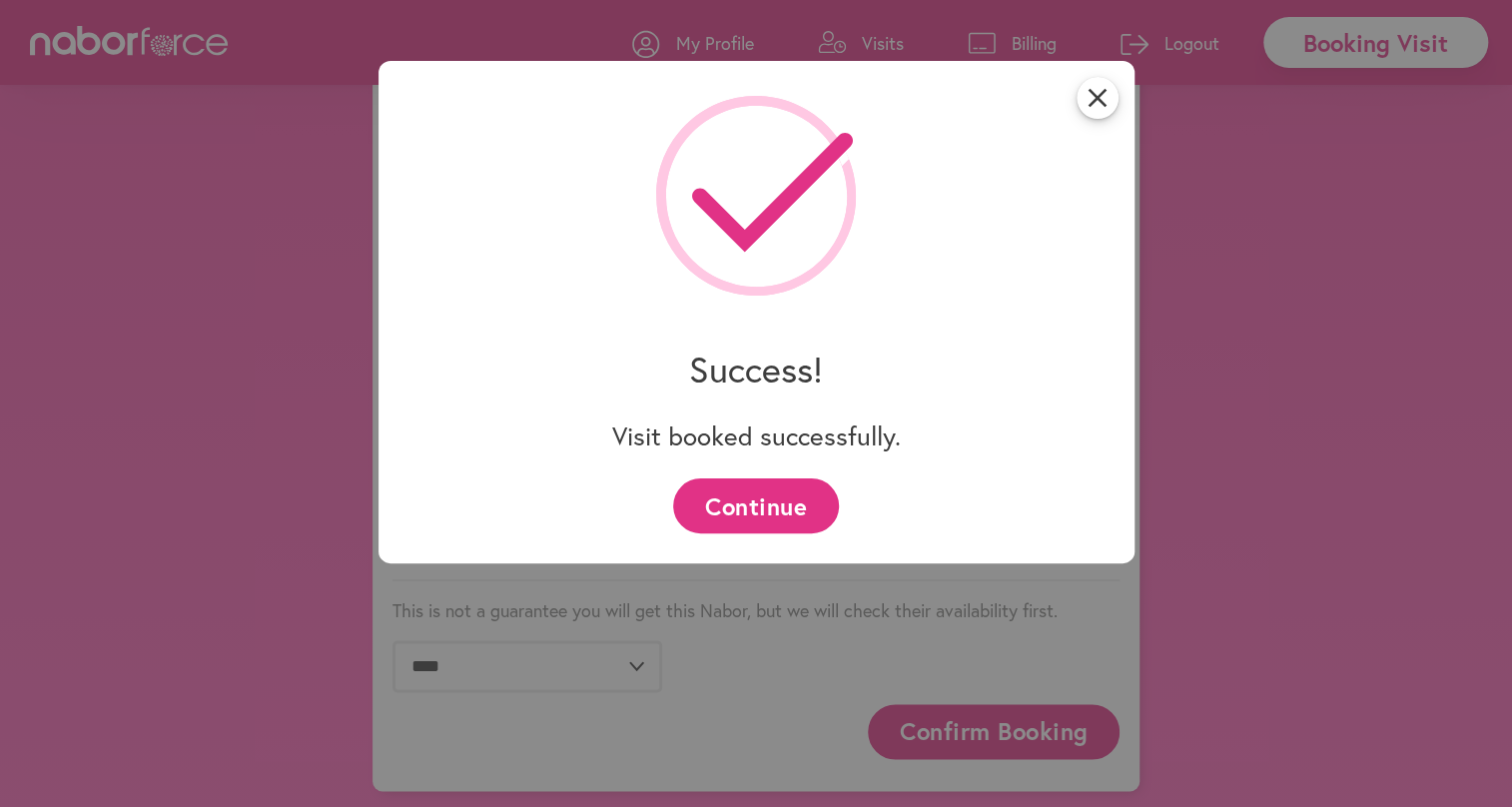 click on "Continue" at bounding box center (755, 505) 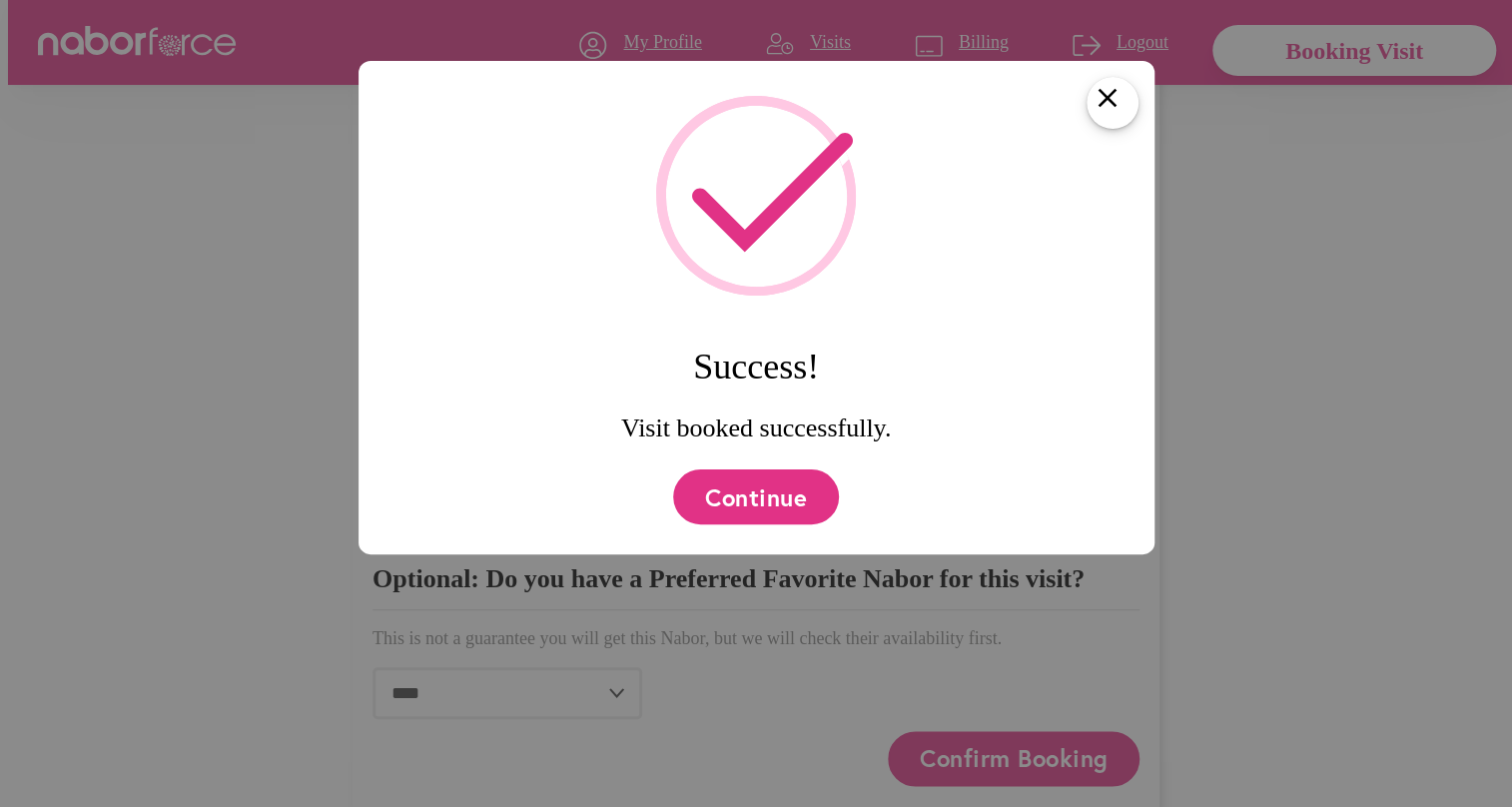 click on "**********" at bounding box center [756, -189] 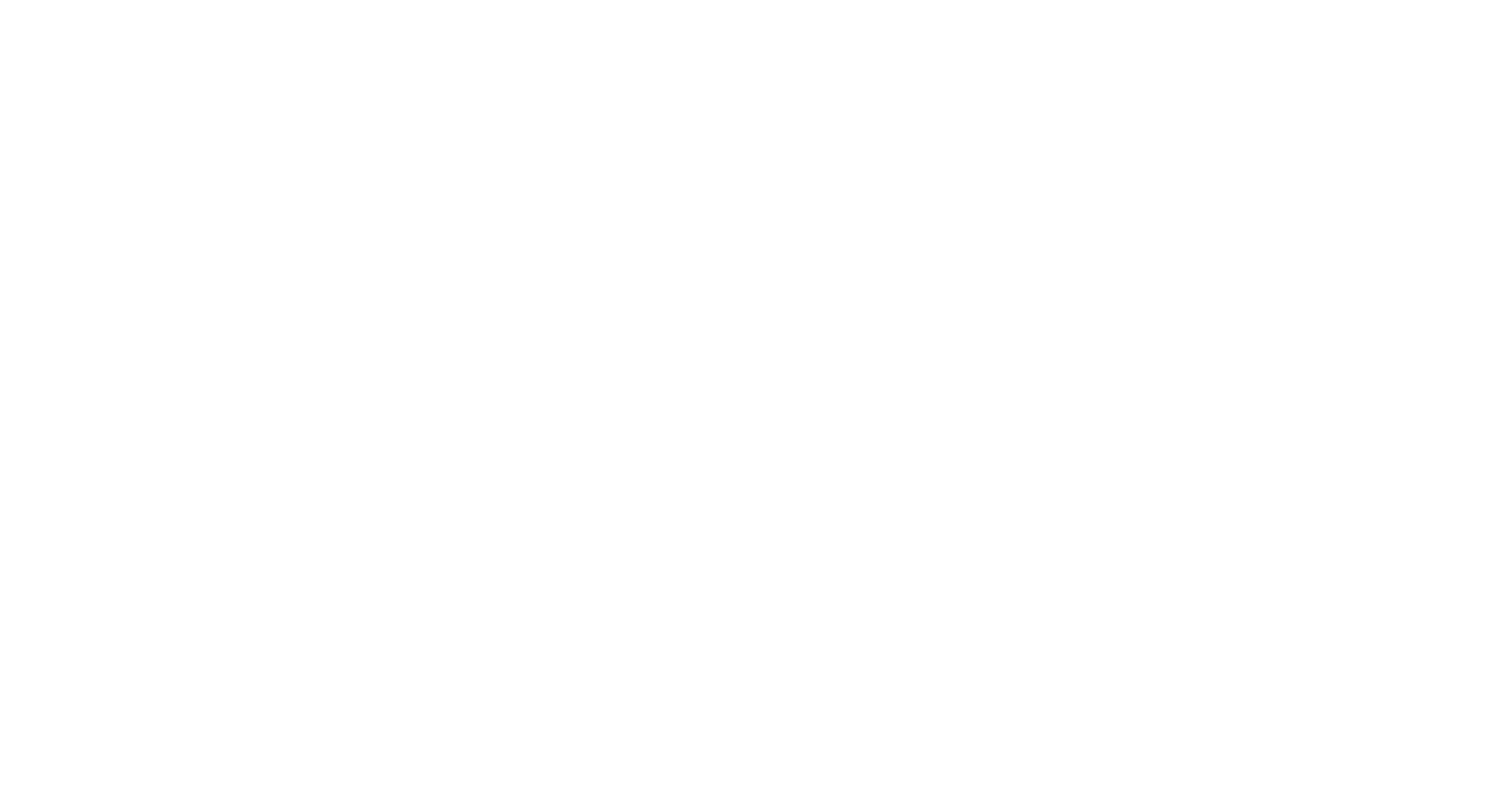 scroll, scrollTop: 0, scrollLeft: 0, axis: both 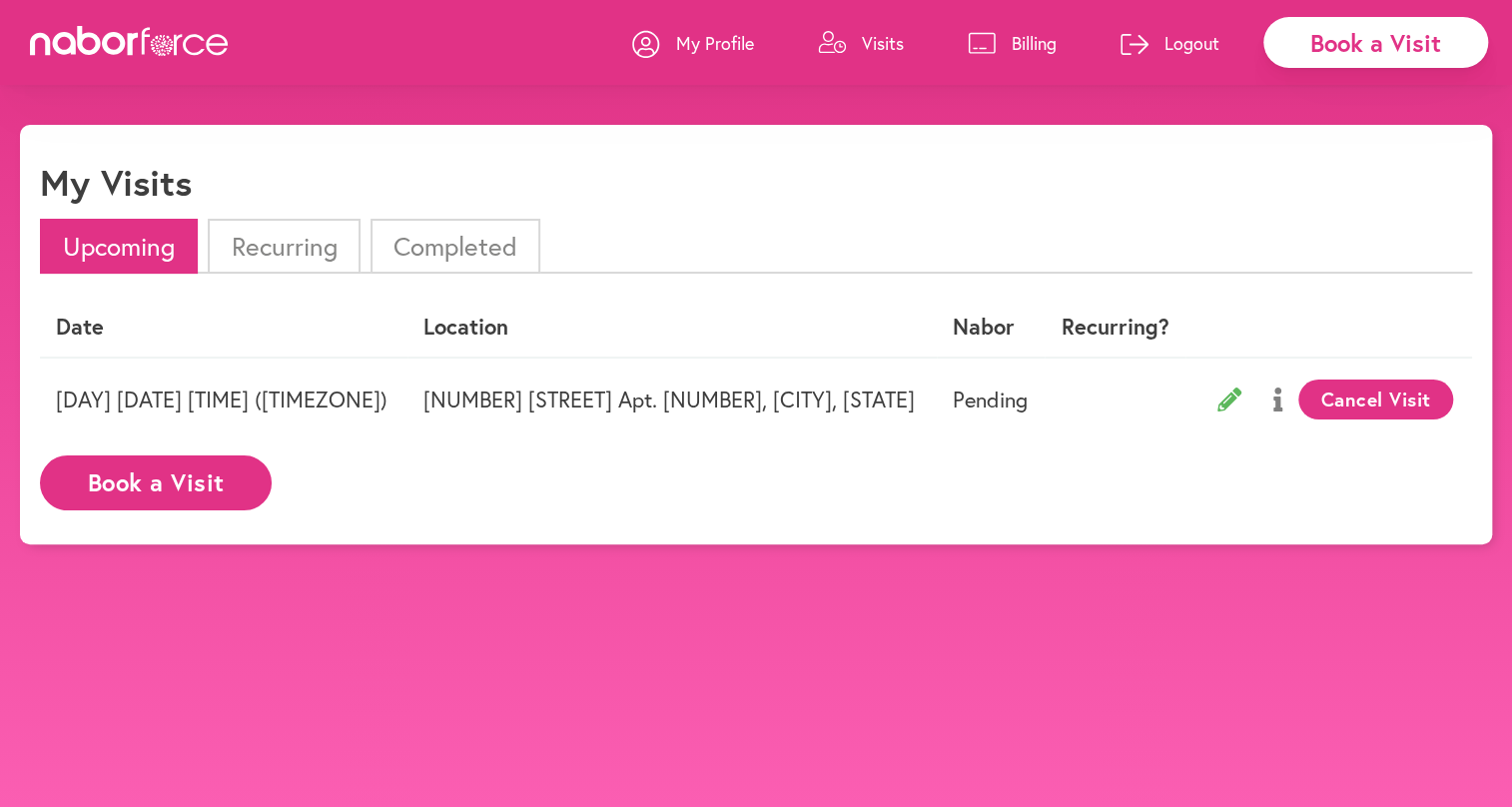 click on "Logout" at bounding box center [1191, 43] 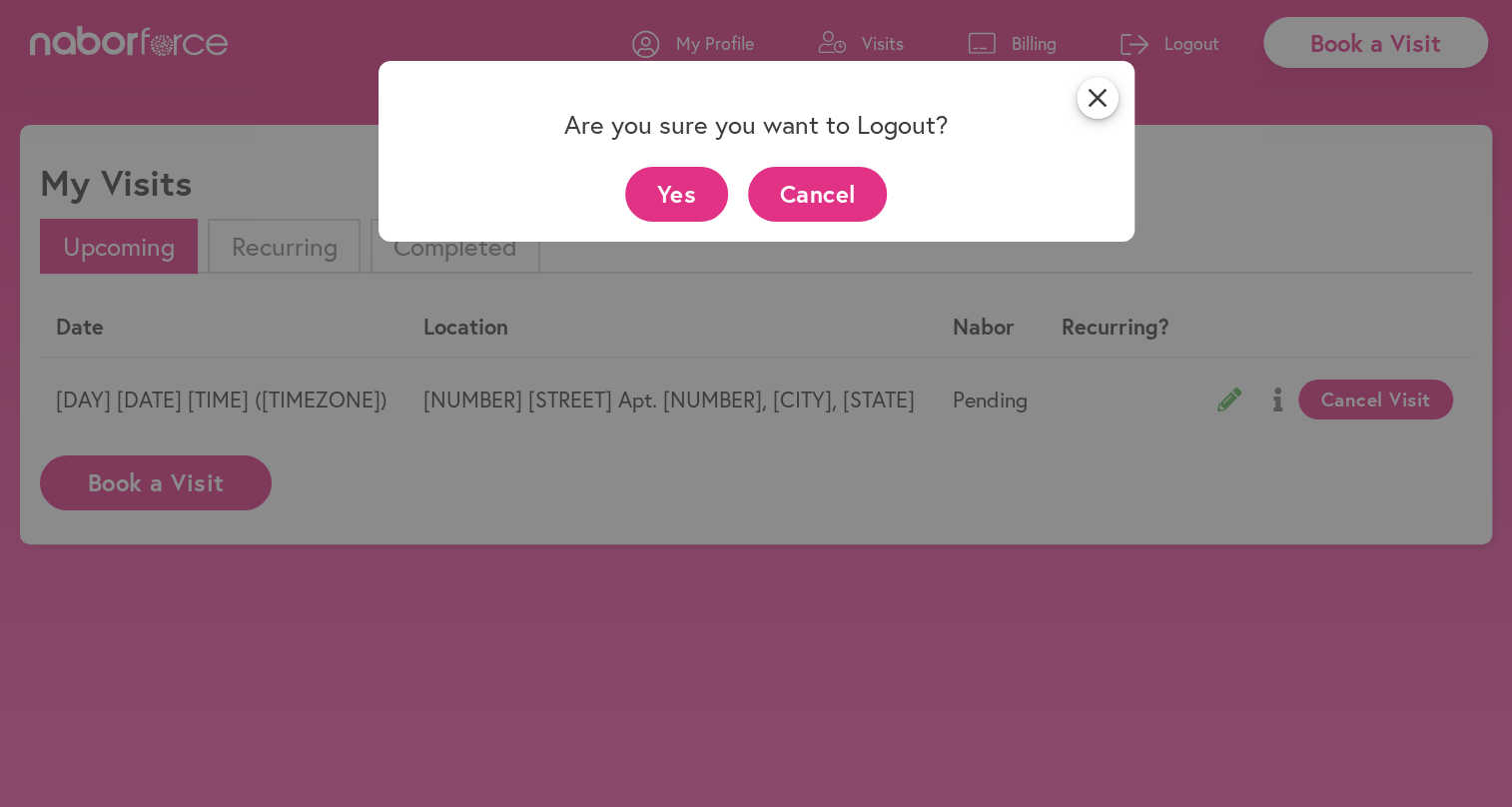 click on "Yes" at bounding box center [676, 194] 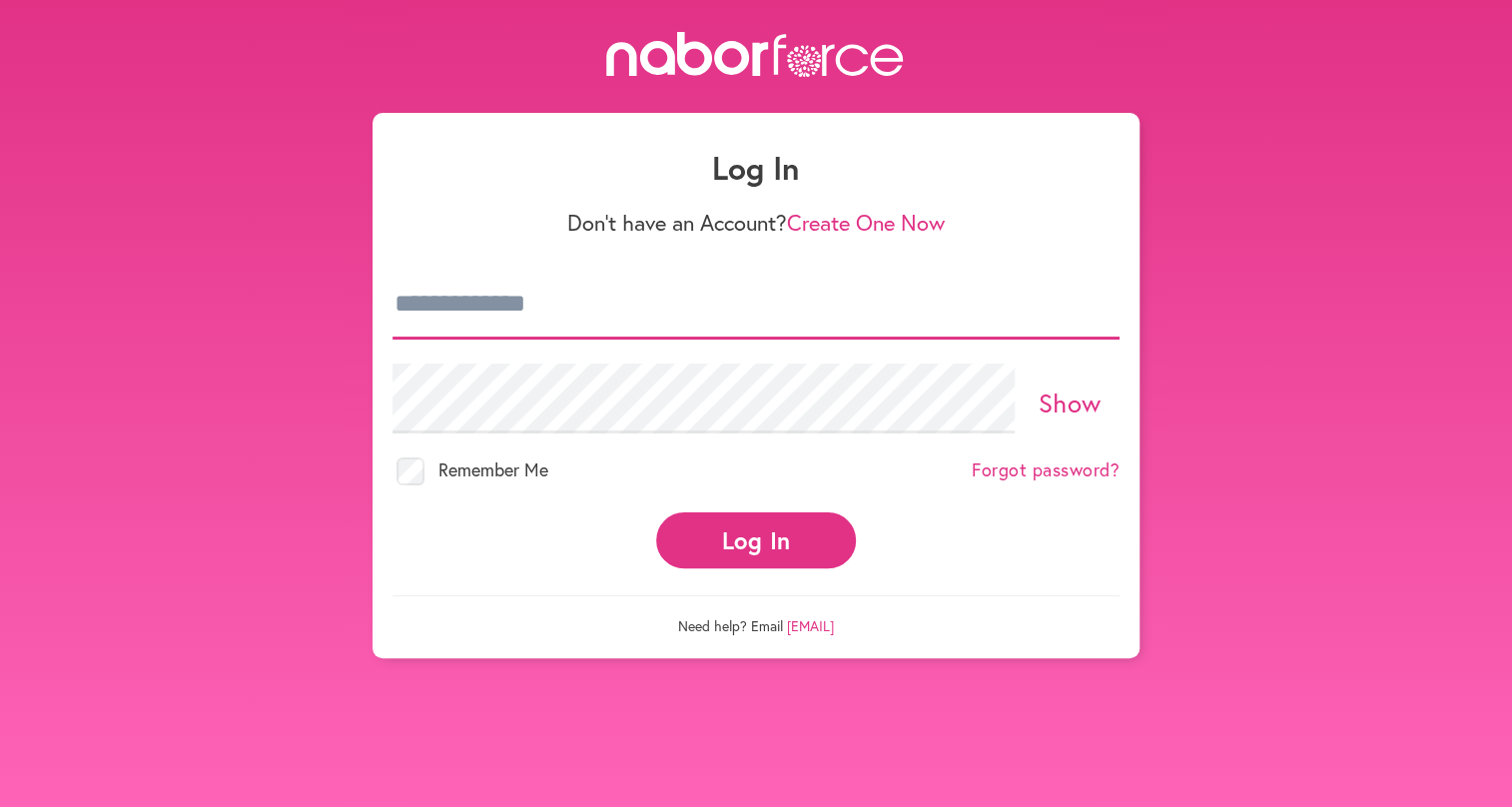 type on "**********" 